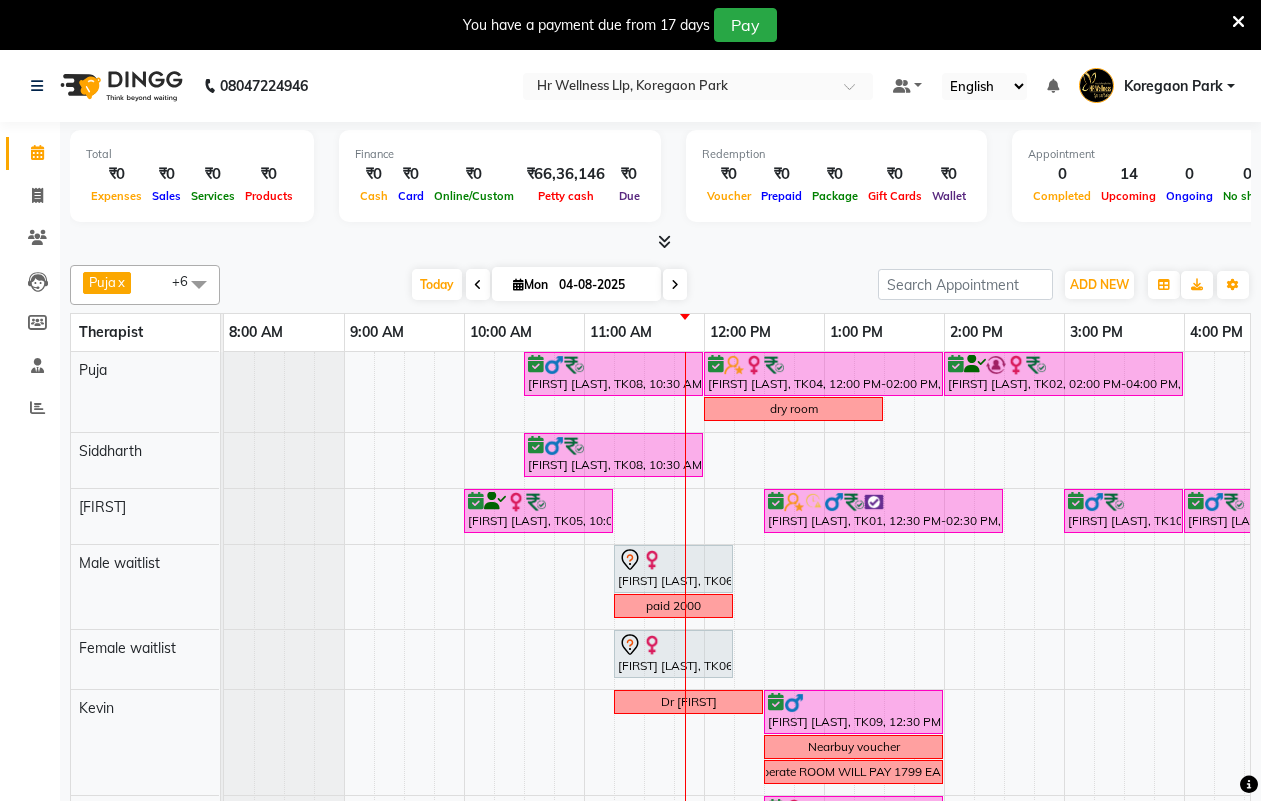 scroll, scrollTop: 50, scrollLeft: 0, axis: vertical 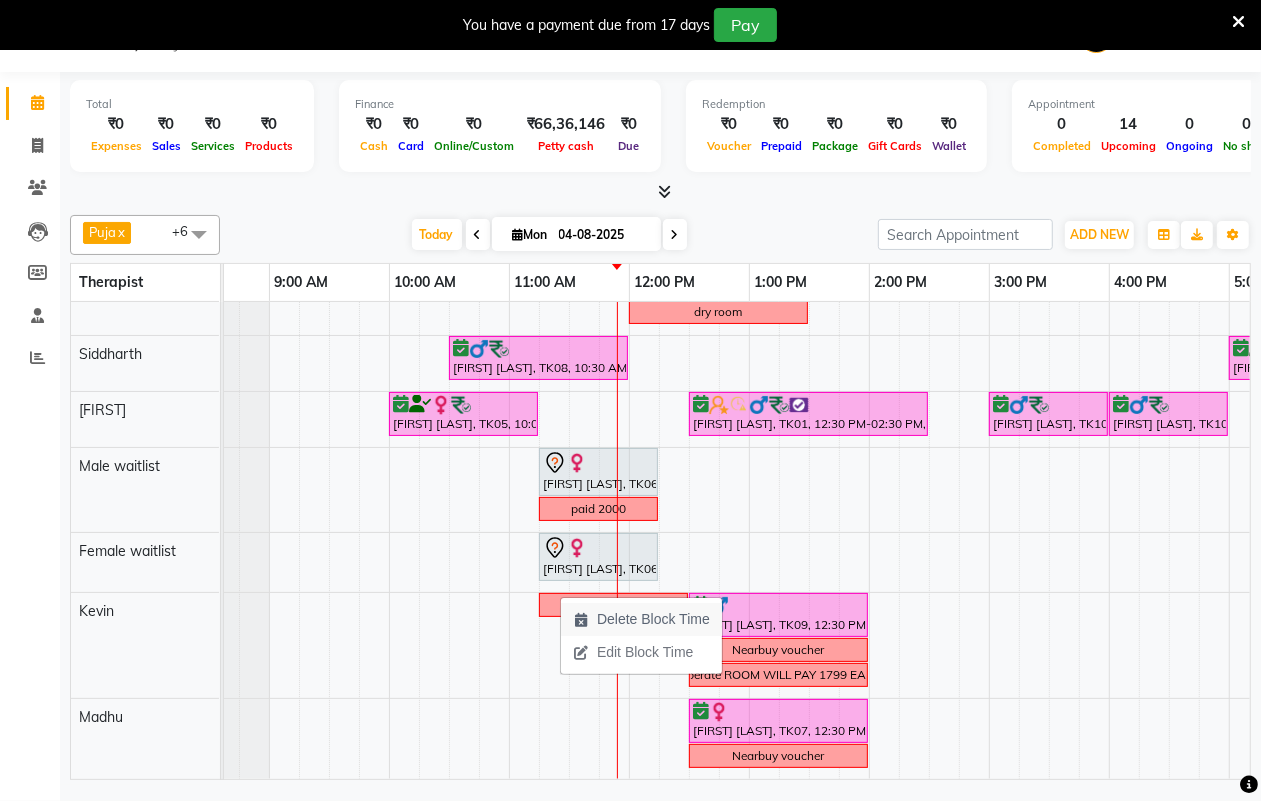 click on "Delete Block Time" at bounding box center [653, 619] 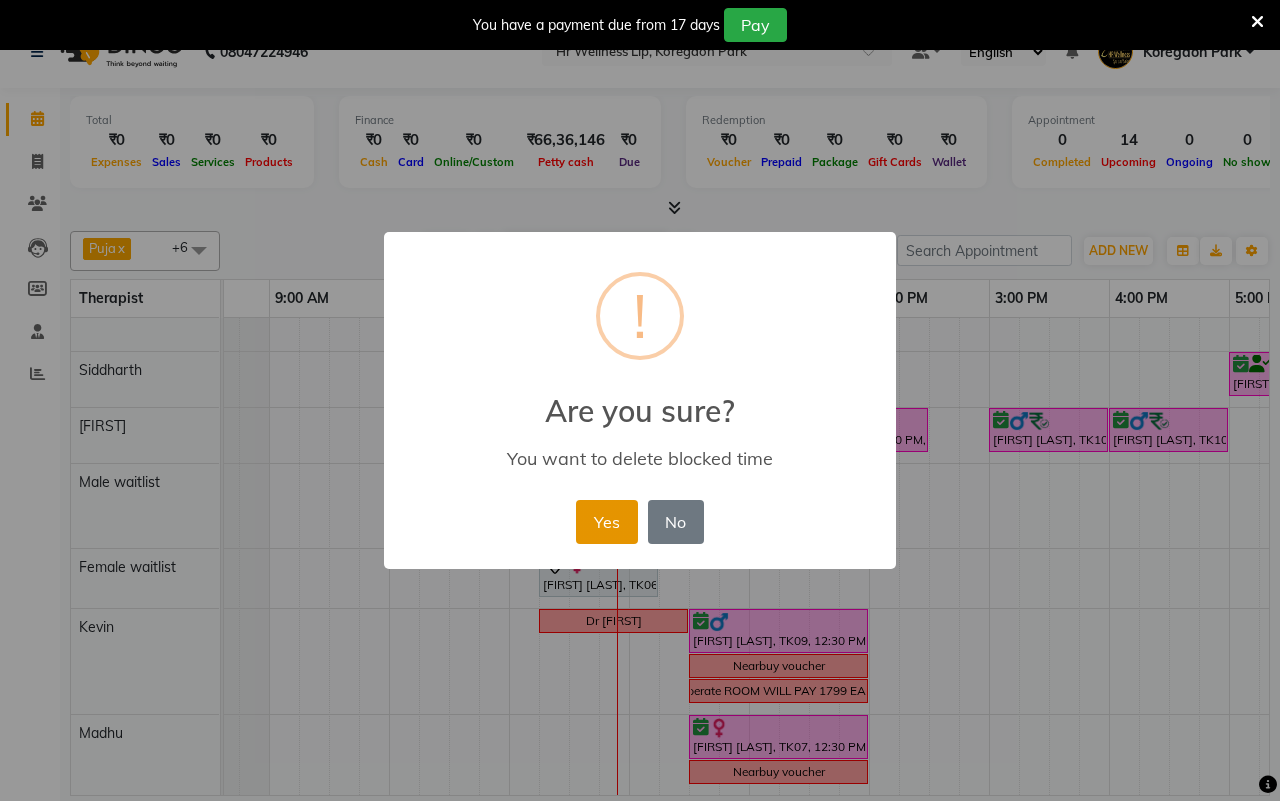 click on "Yes" at bounding box center [606, 522] 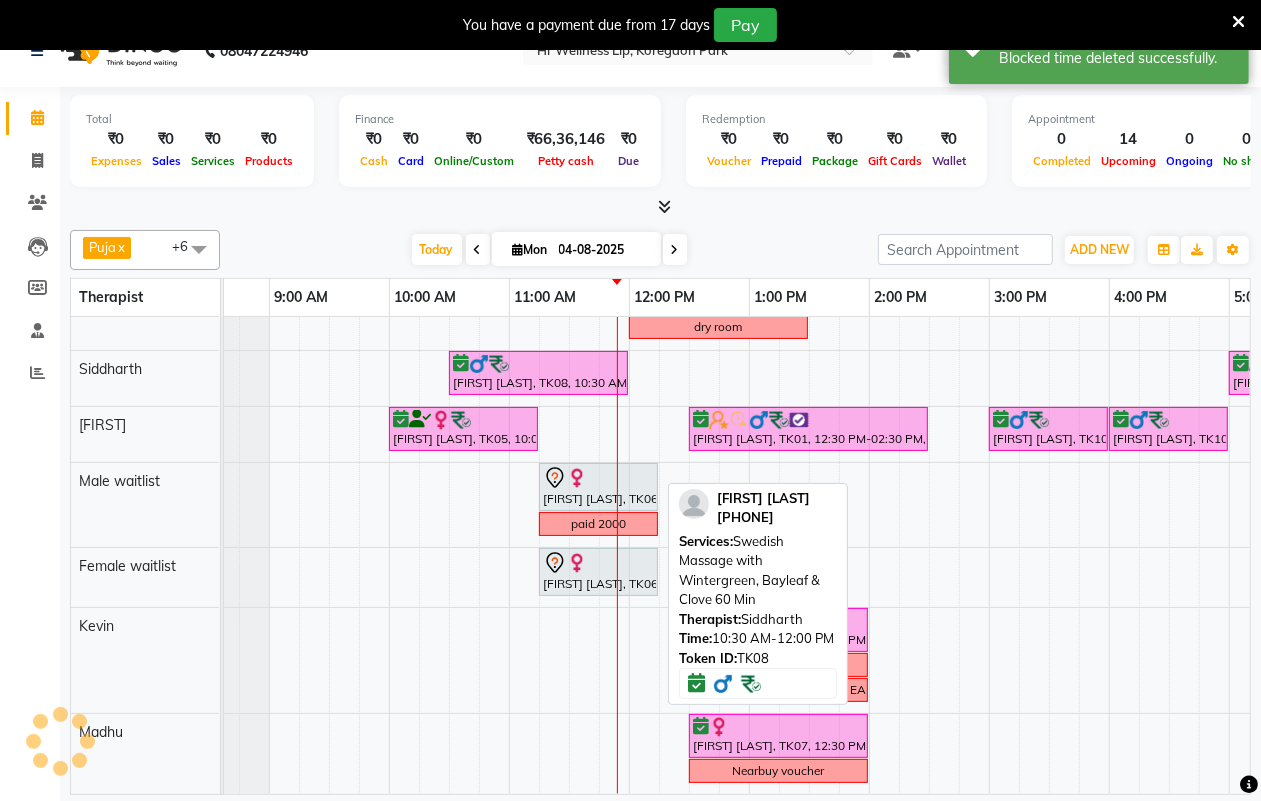 scroll, scrollTop: 0, scrollLeft: 0, axis: both 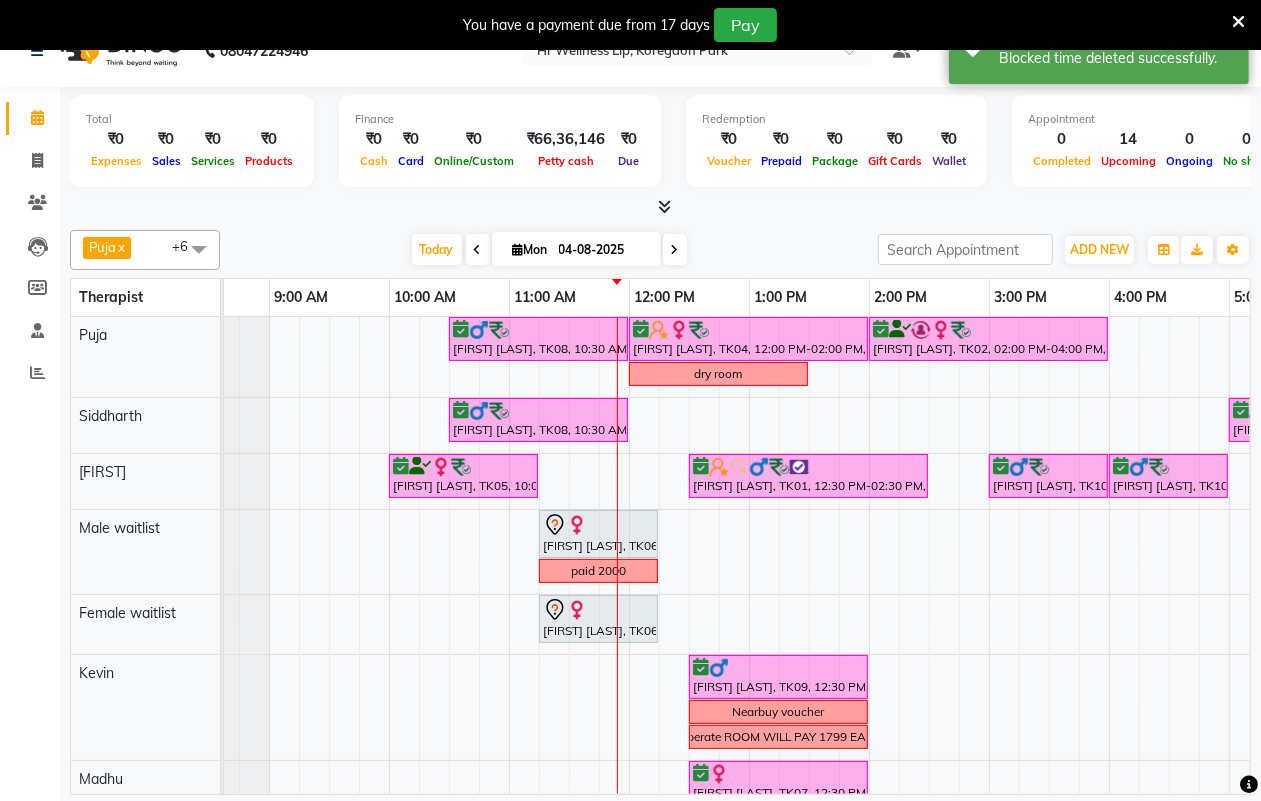 click on "[FIRST] [LAST], TK08, 10:30 AM-12:00 PM, Swedish Massage 60 Min     [FIRST] [LAST], TK04, 12:00 PM-02:00 PM, Swedish Massage with Wintergreen, Bayleaf & Clove 90 Min     [FIRST] [LAST], TK02, 02:00 PM-04:00 PM, Swedish Massage with Wintergreen, Bayleaf & Clove 90 Min  dry room      [FIRST] [LAST], TK08, 10:30 AM-12:00 PM, Swedish Massage with Wintergreen, Bayleaf & Clove 60 Min     [FIRST] [LAST], TK03, 05:00 PM-06:30 PM, Massage 90 Min     [FIRST] [LAST], TK03, 06:30 PM-07:10 PM, 10 mins complimentary Service     [FIRST] [LAST], TK05, 10:00 AM-11:15 AM, Deep Tissue Massage with Wintergreen oil 60 Min     [FIRST] [LAST], TK01, 12:30 PM-02:30 PM, Swedish Massage with Wintergreen, Bayleaf & Clove 90 Min     [FIRST] [LAST], TK10, 03:00 PM-04:00 PM, Lightening Facial     [FIRST] [LAST], TK10, 04:00 PM-05:00 PM, Swedish Massage 60 Min             [FIRST] [LAST], TK06, 11:15 AM-12:15 PM, Swedish Massage 60 Min  paid 2000              [FIRST] [LAST], TK06, 11:15 AM-12:15 PM, Swedish Massage 60 Min          Nearbuy voucher" at bounding box center [929, 579] 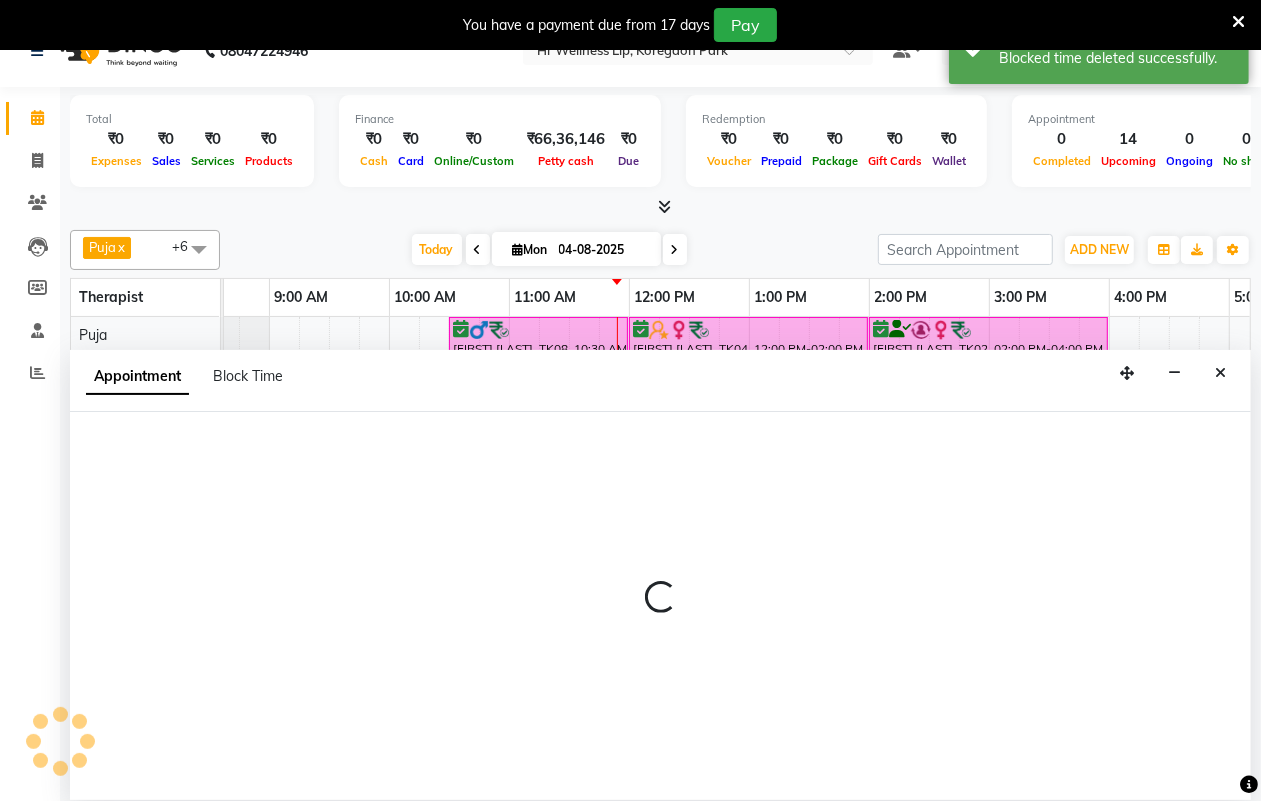 select on "19506" 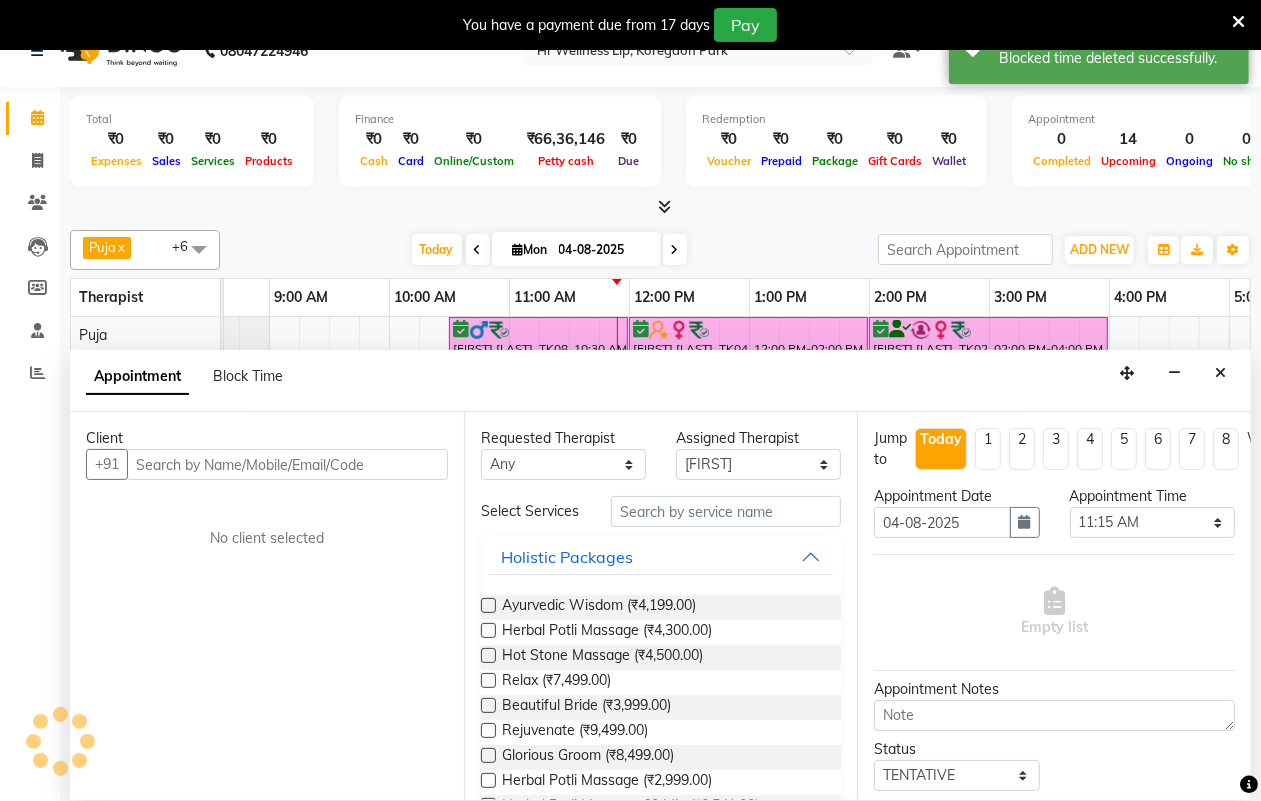scroll, scrollTop: 50, scrollLeft: 0, axis: vertical 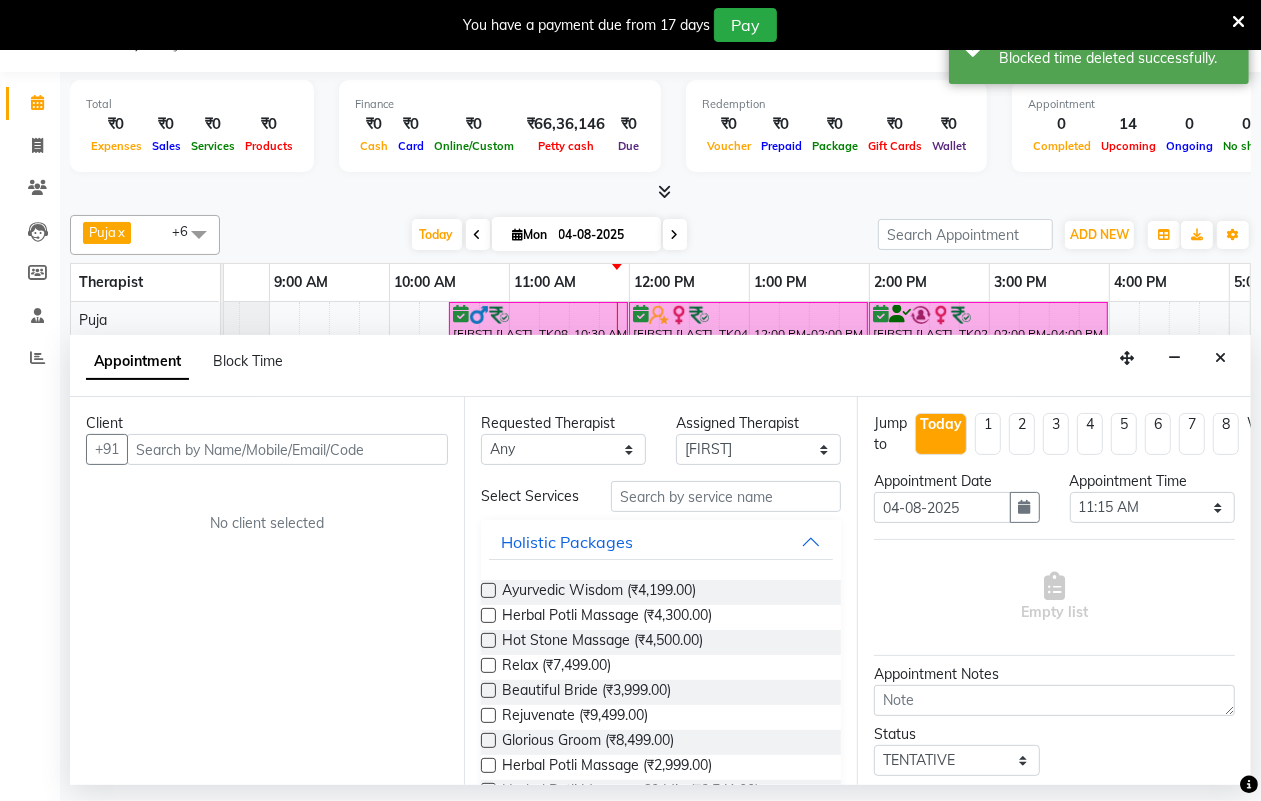 click at bounding box center (287, 449) 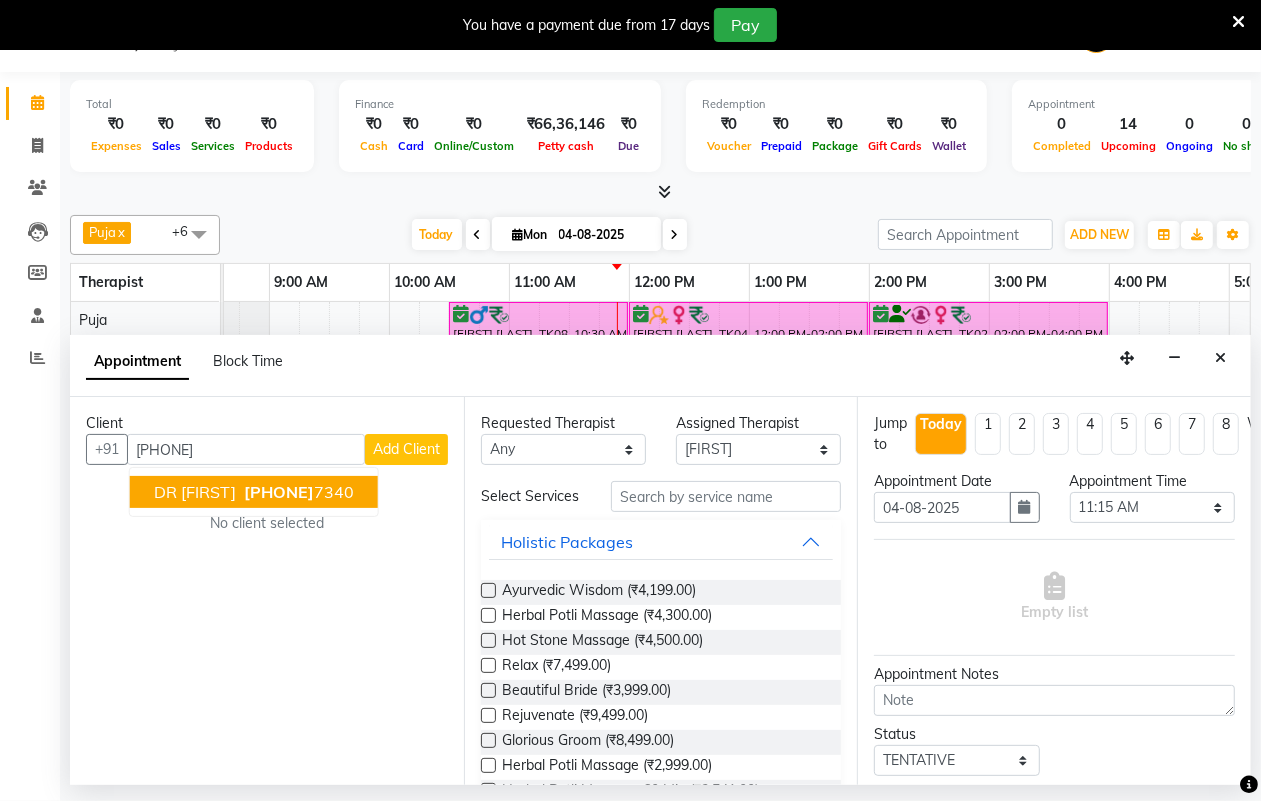 click on "[PHONE]" at bounding box center (279, 492) 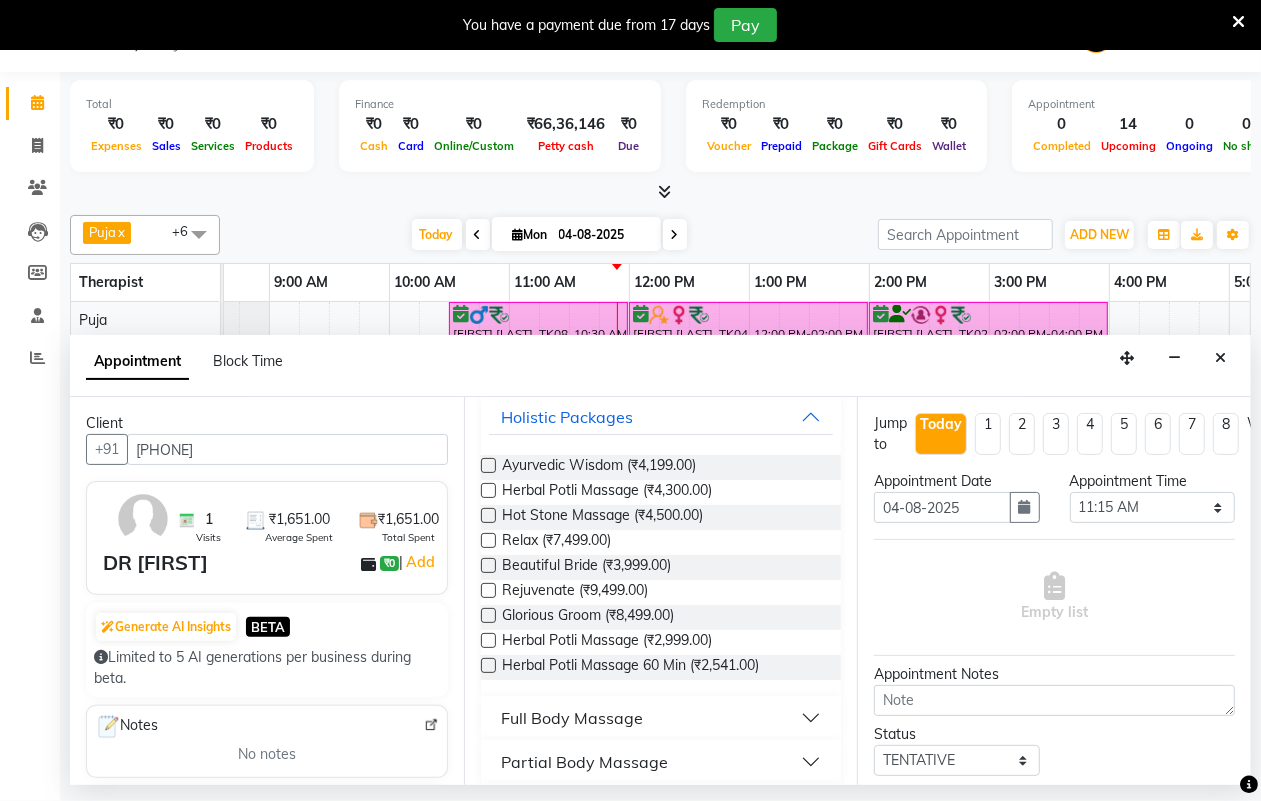 scroll, scrollTop: 250, scrollLeft: 0, axis: vertical 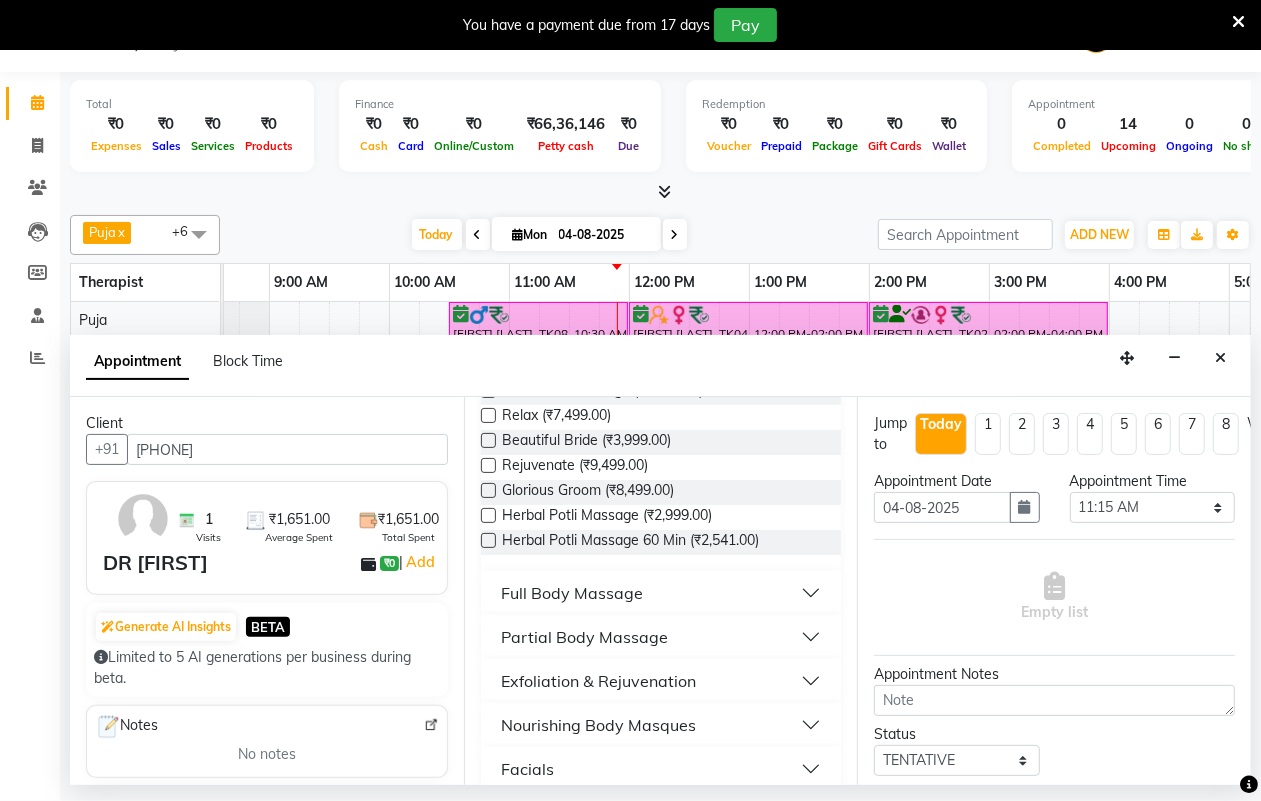 type on "[PHONE]" 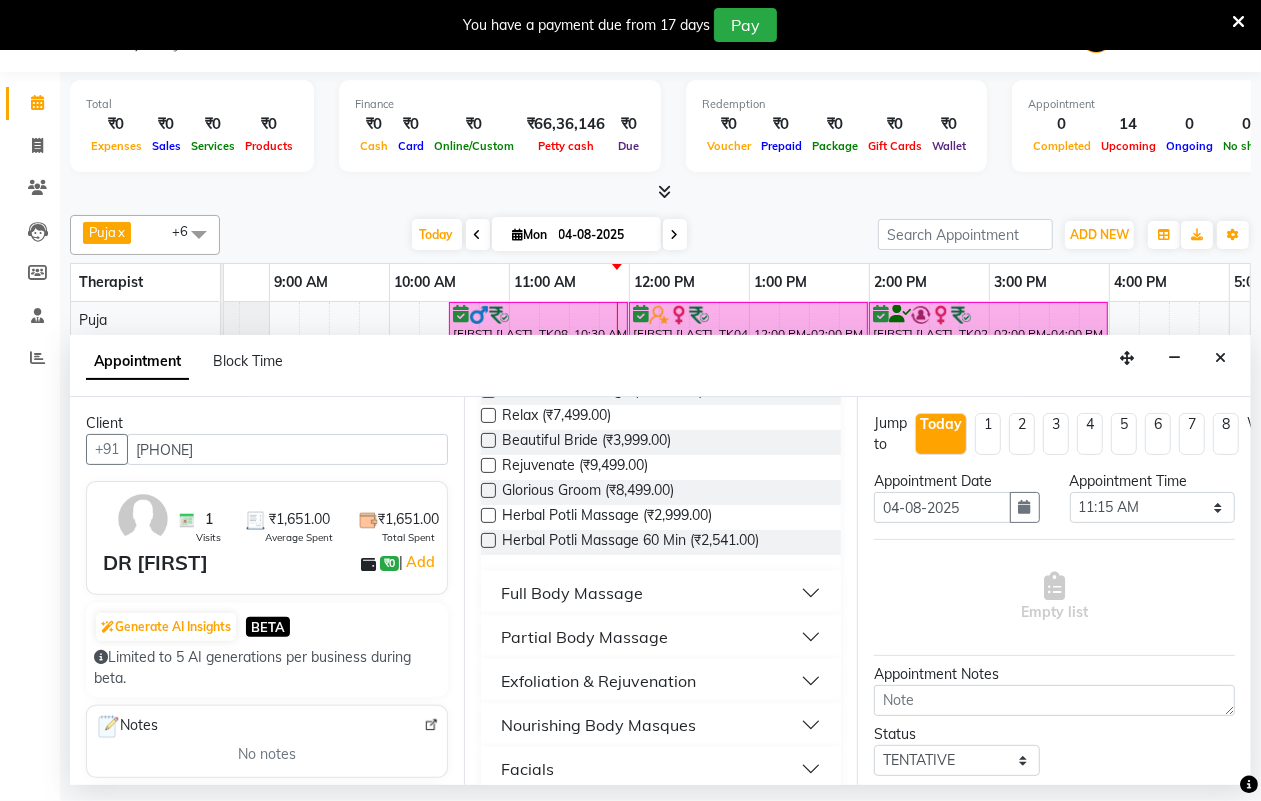 click on "Full Body Massage" at bounding box center [661, 593] 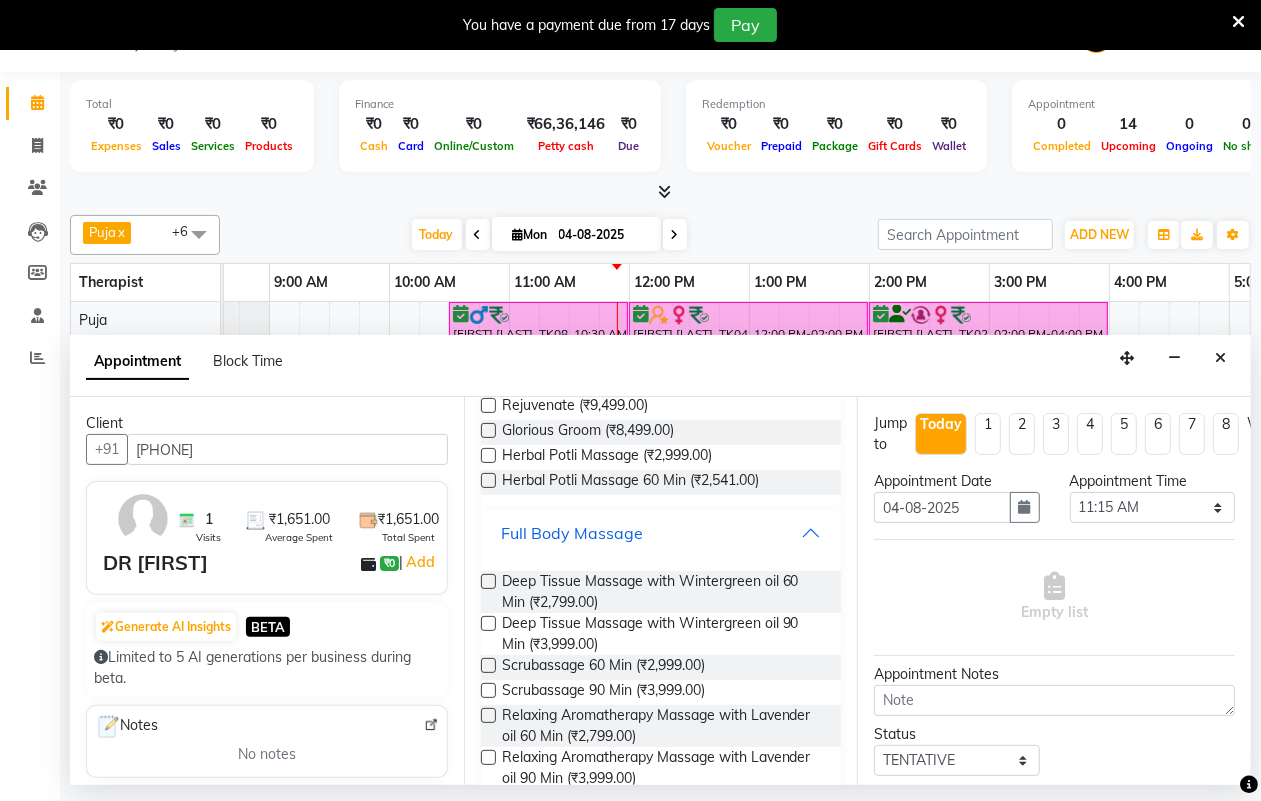 scroll, scrollTop: 375, scrollLeft: 0, axis: vertical 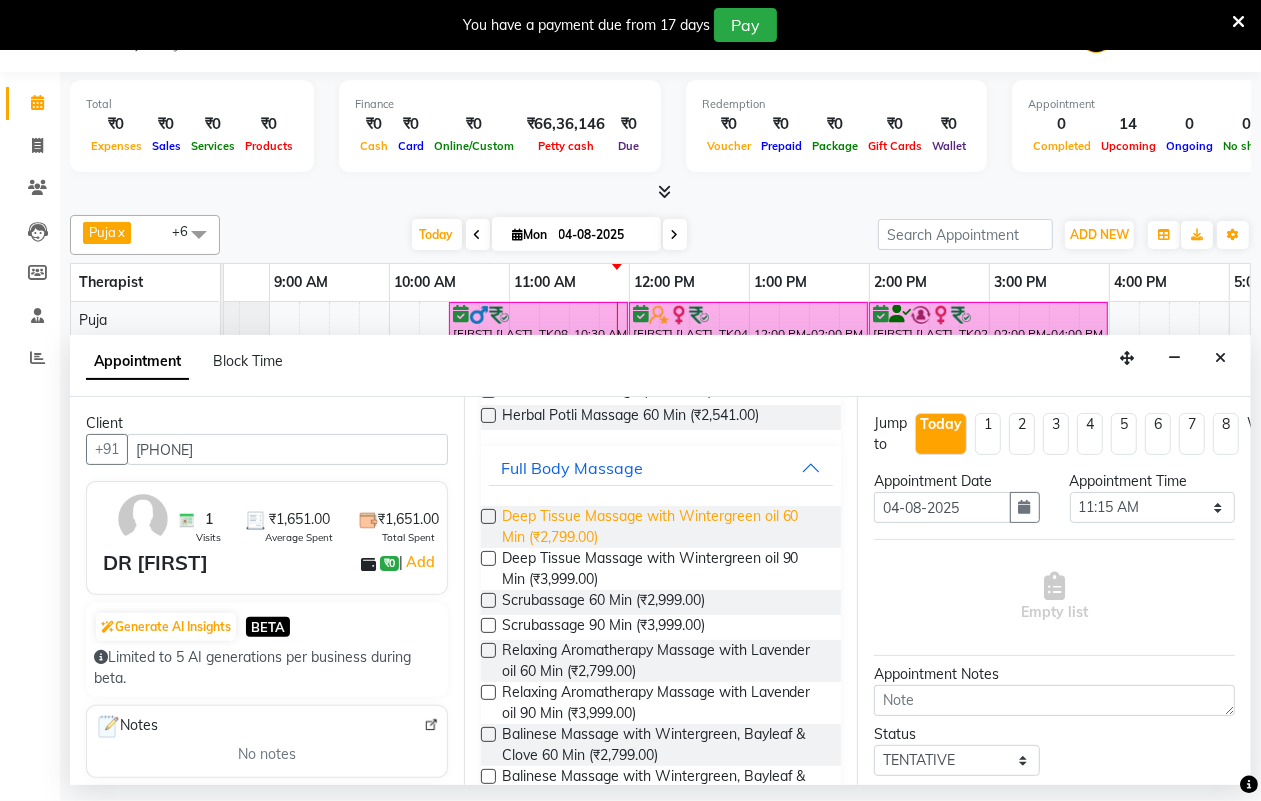 click on "Deep Tissue Massage with Wintergreen oil 60 Min (₹2,799.00)" at bounding box center (664, 527) 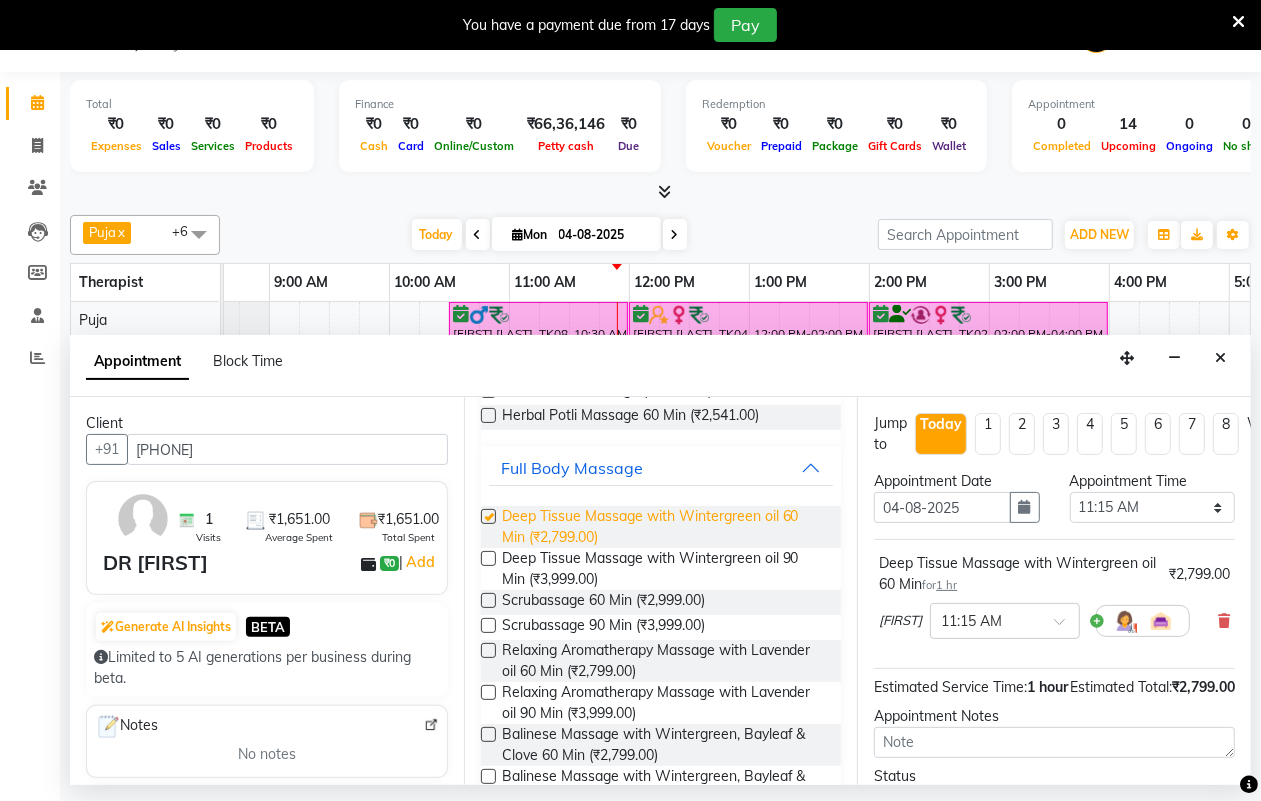 checkbox on "false" 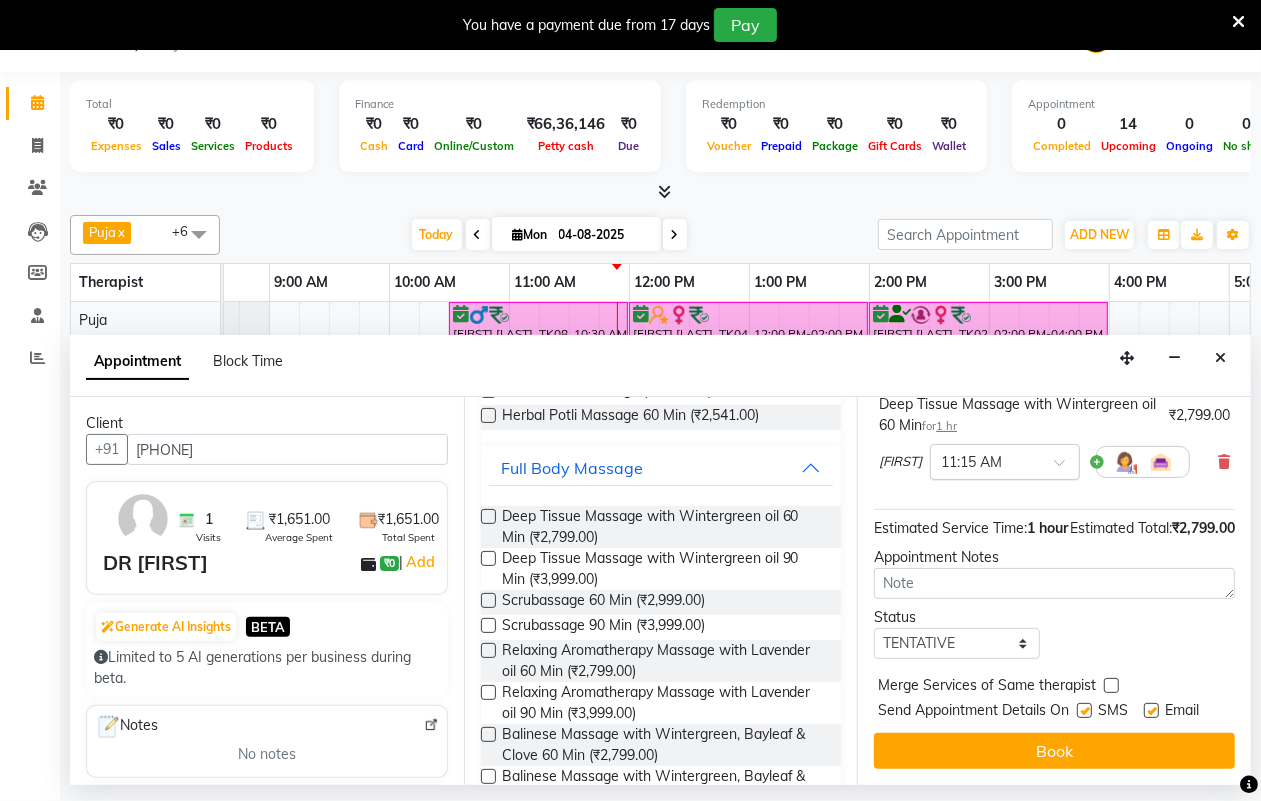 scroll, scrollTop: 216, scrollLeft: 0, axis: vertical 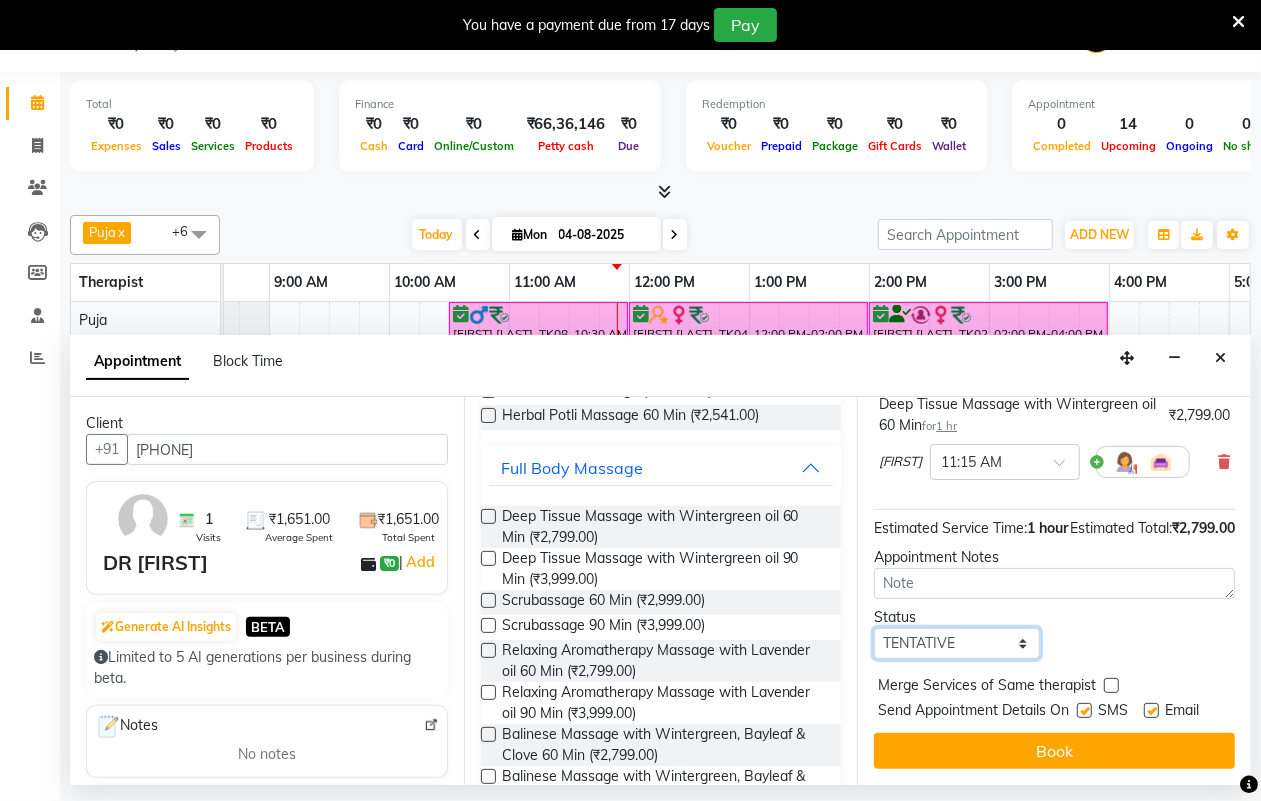click on "Select TENTATIVE CONFIRM CHECK-IN UPCOMING" at bounding box center (956, 643) 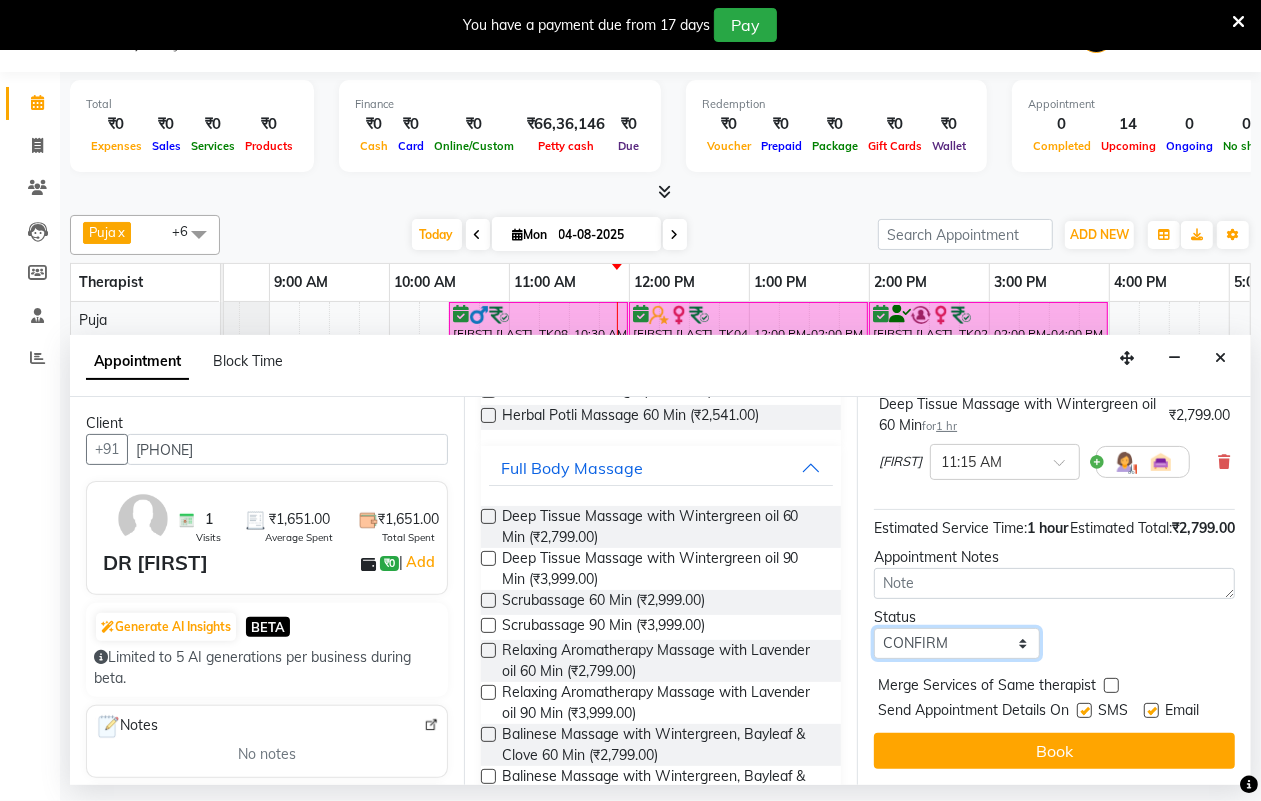click on "Select TENTATIVE CONFIRM CHECK-IN UPCOMING" at bounding box center (956, 643) 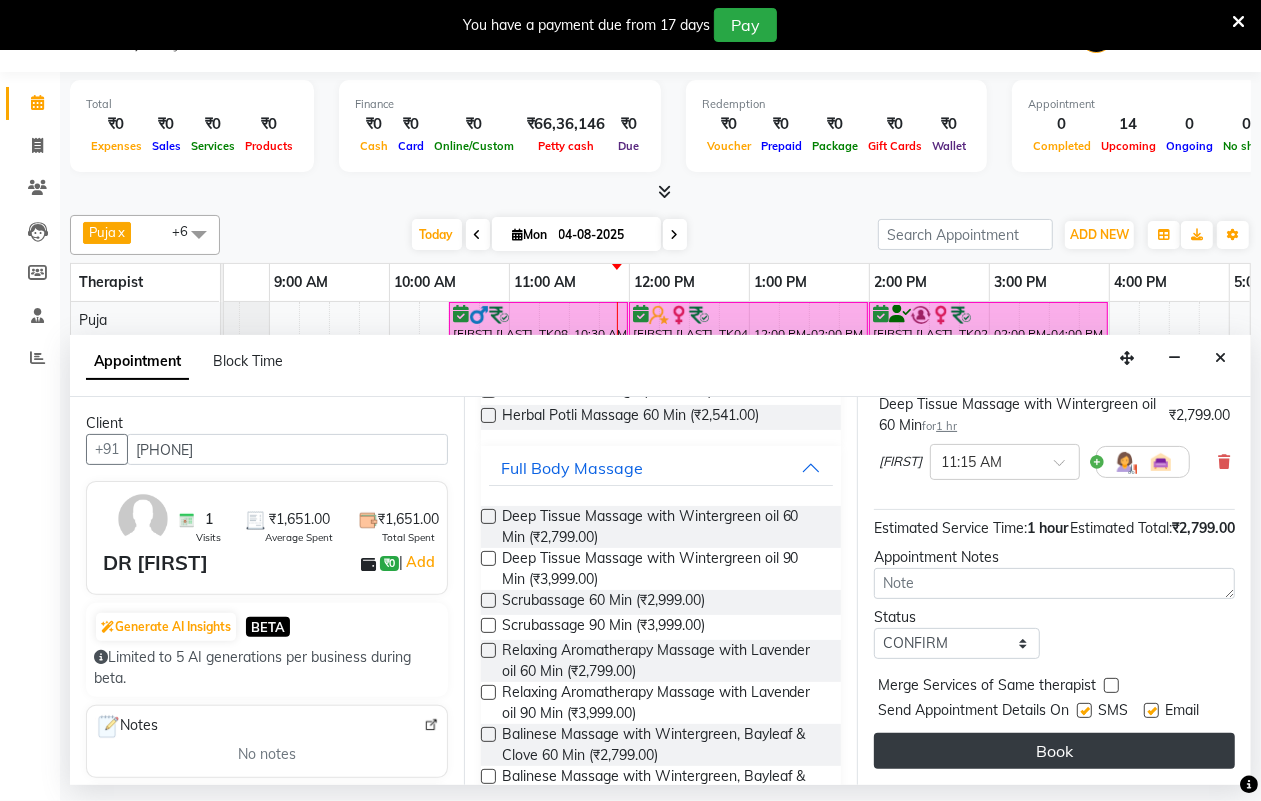 click on "Book" at bounding box center [1054, 751] 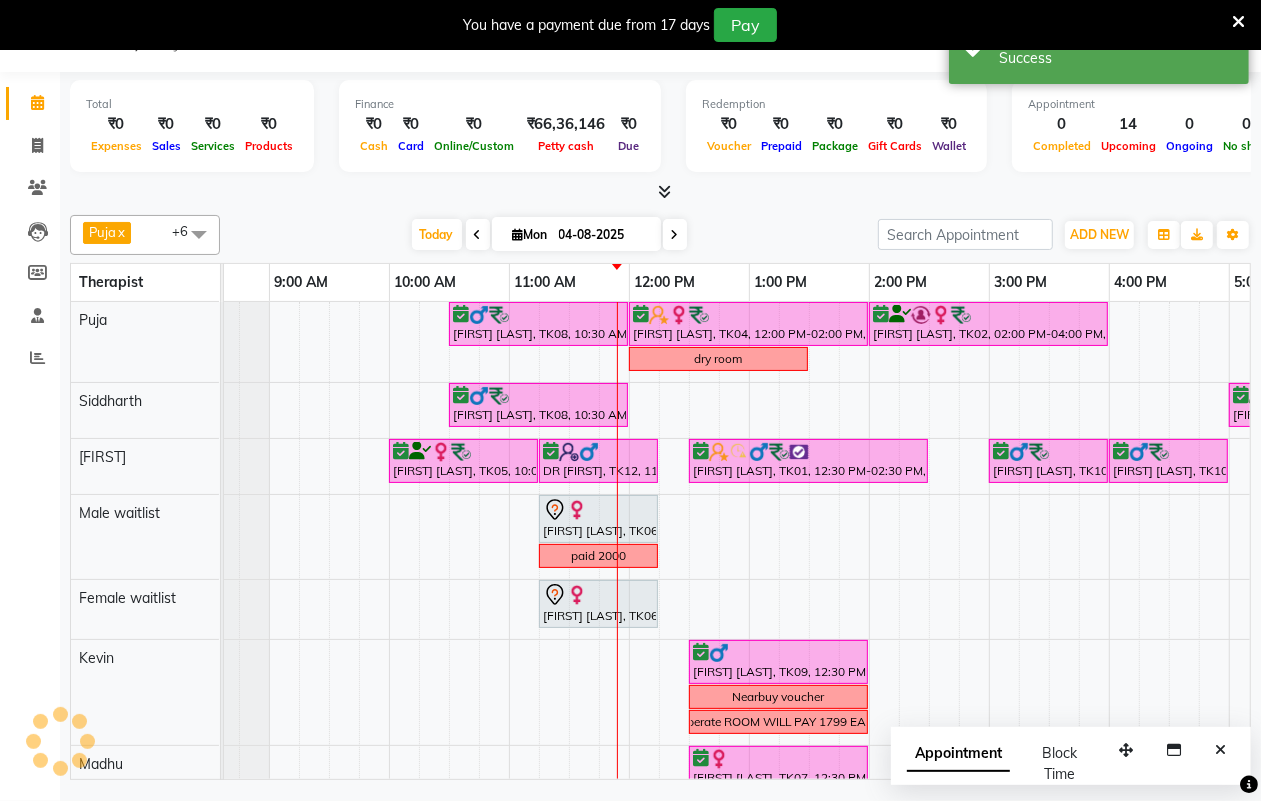 scroll, scrollTop: 0, scrollLeft: 0, axis: both 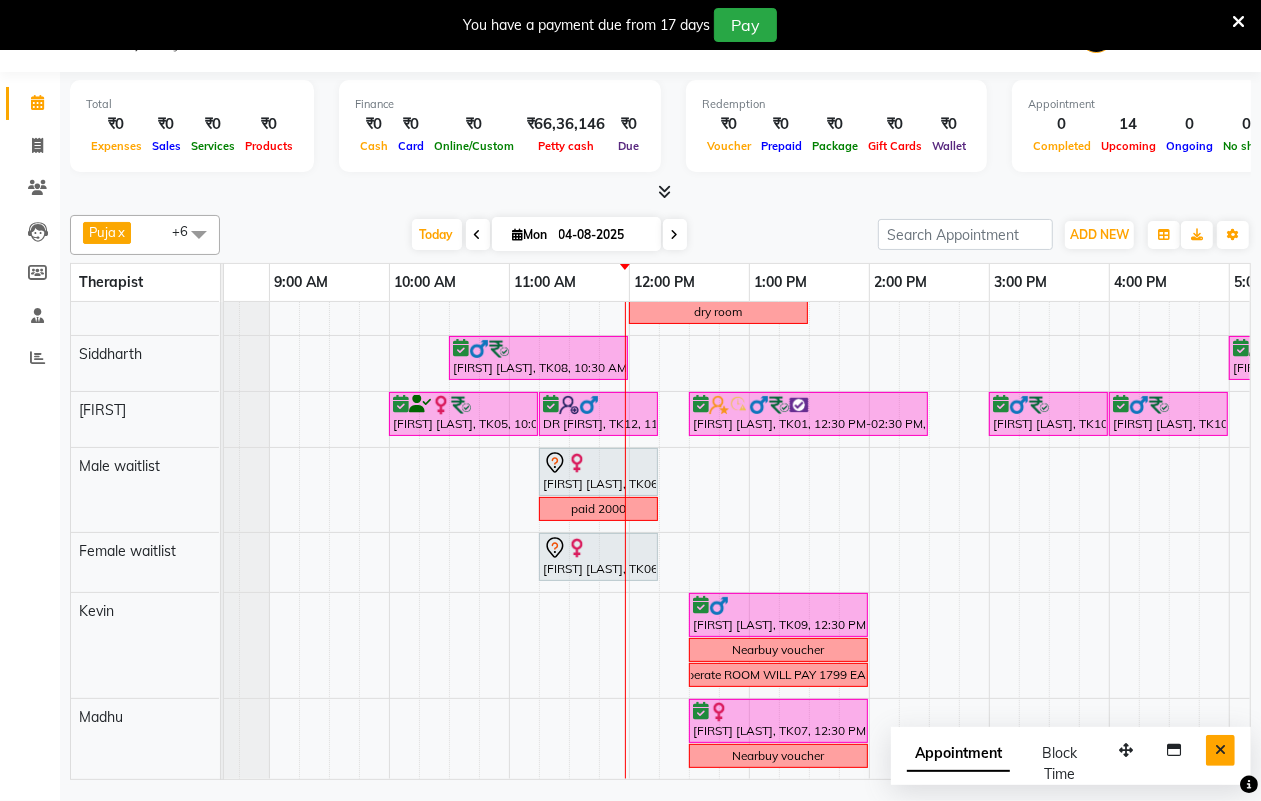 click at bounding box center (1220, 750) 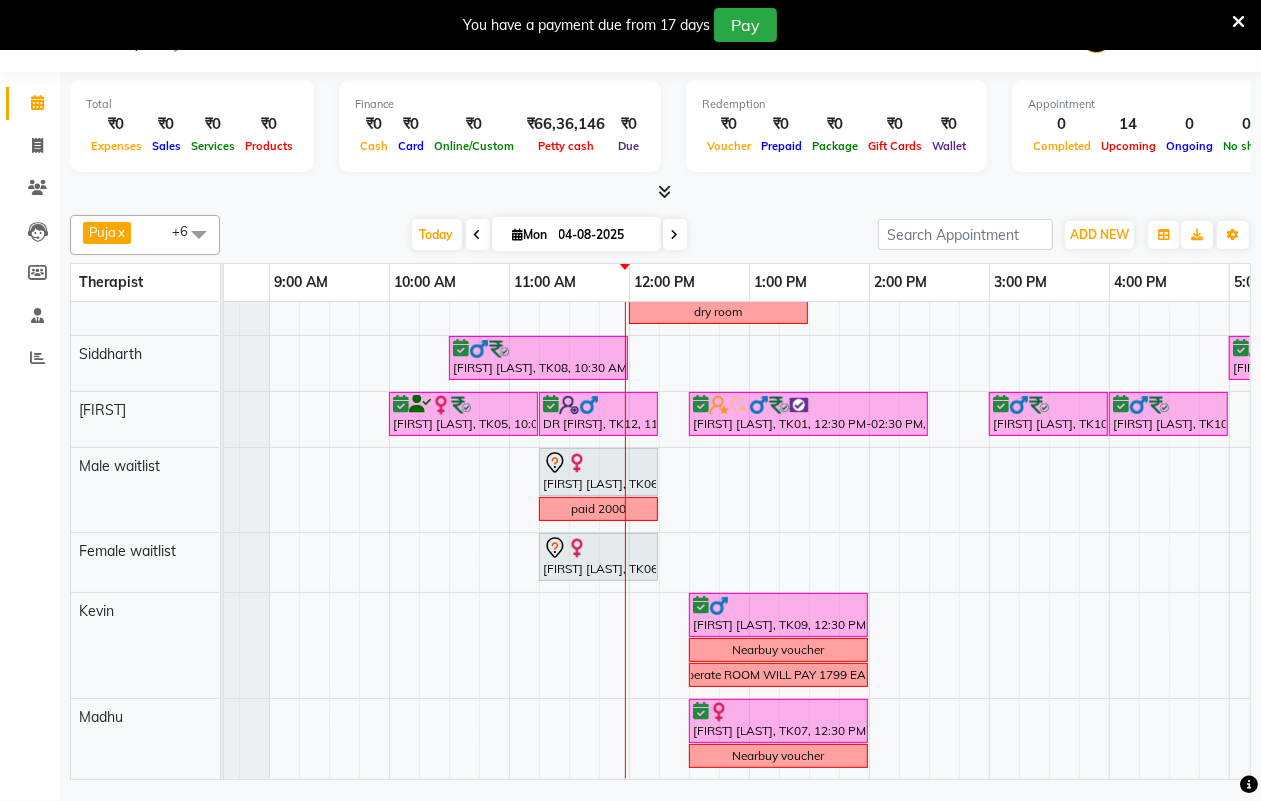scroll, scrollTop: 67, scrollLeft: 552, axis: both 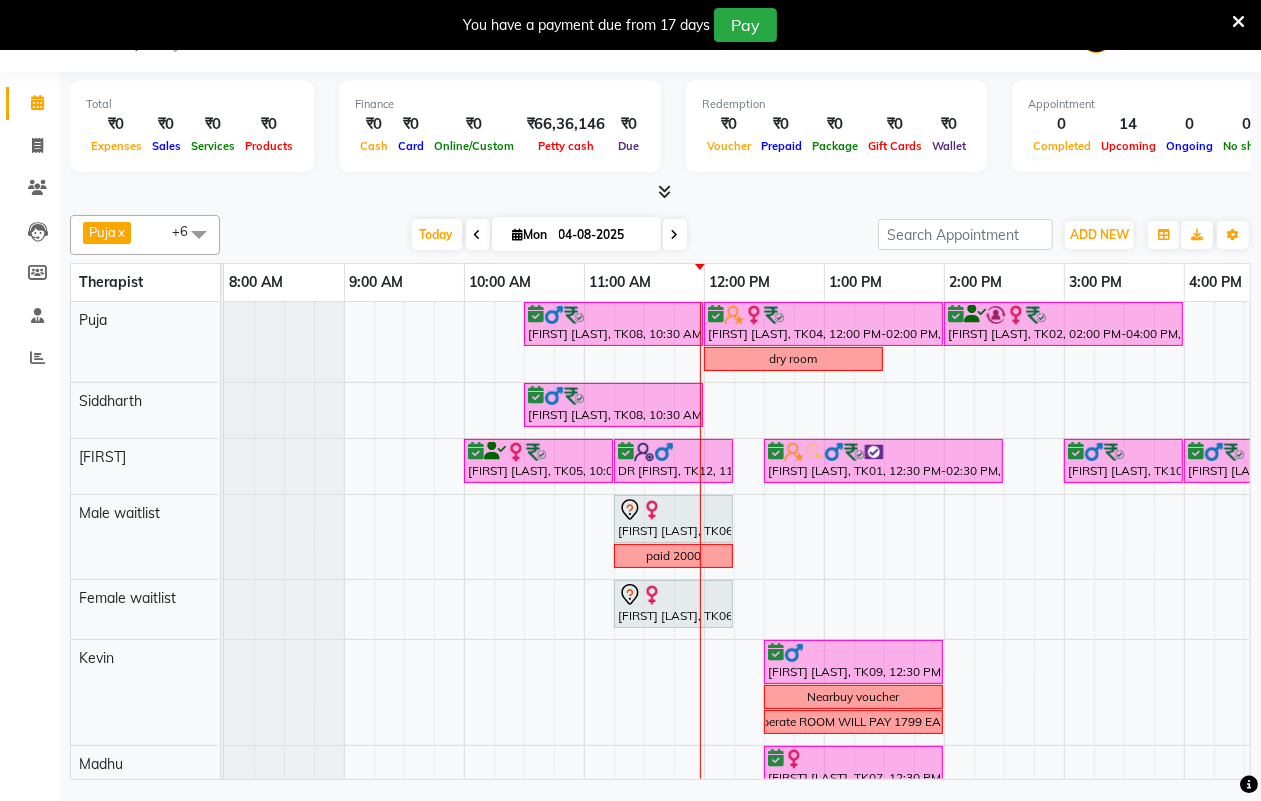 click at bounding box center (675, 234) 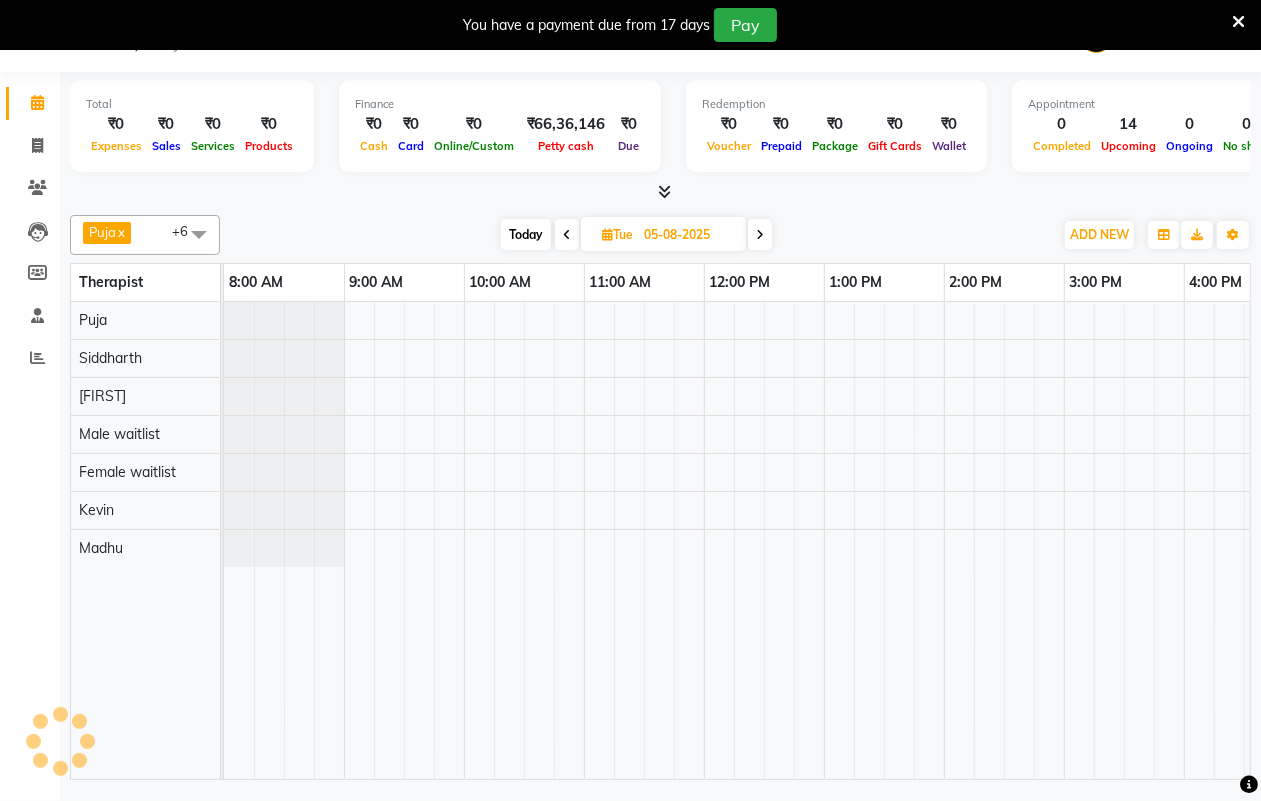 scroll, scrollTop: 0, scrollLeft: 361, axis: horizontal 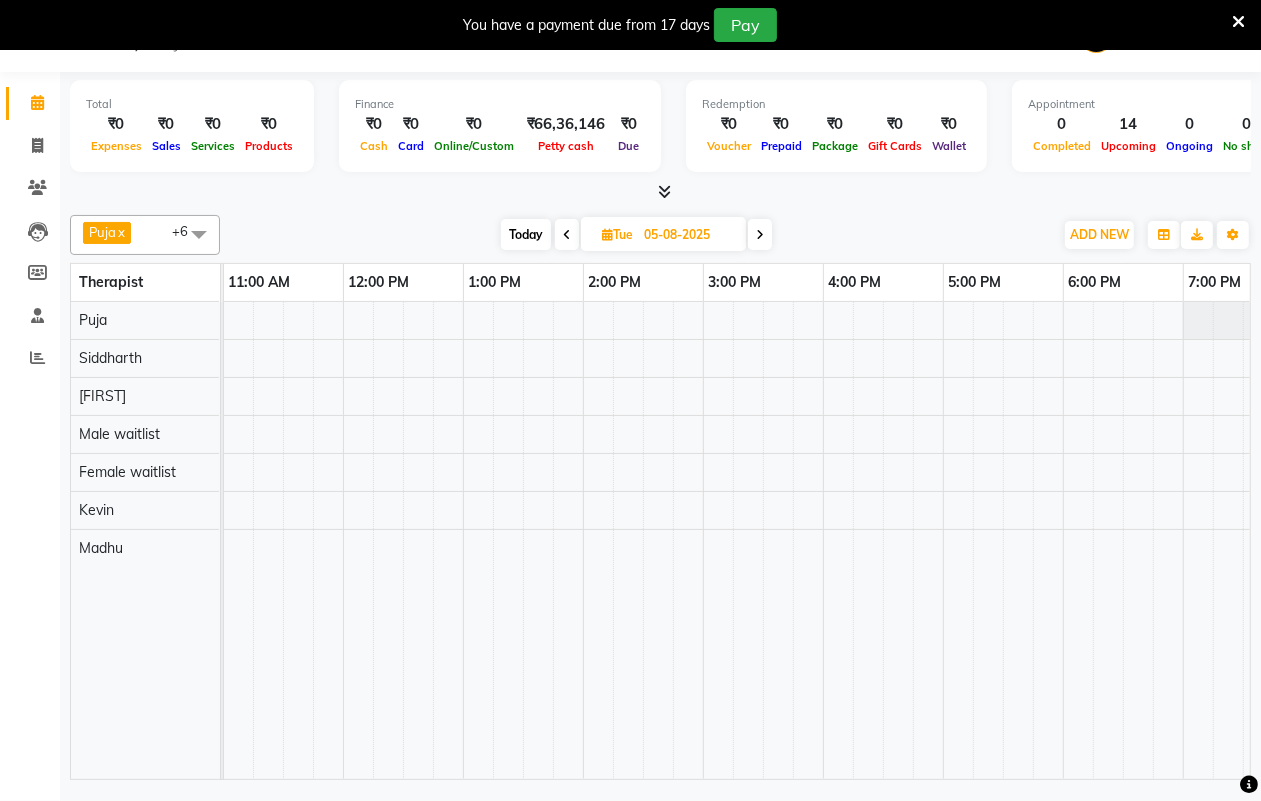 click at bounding box center (760, 234) 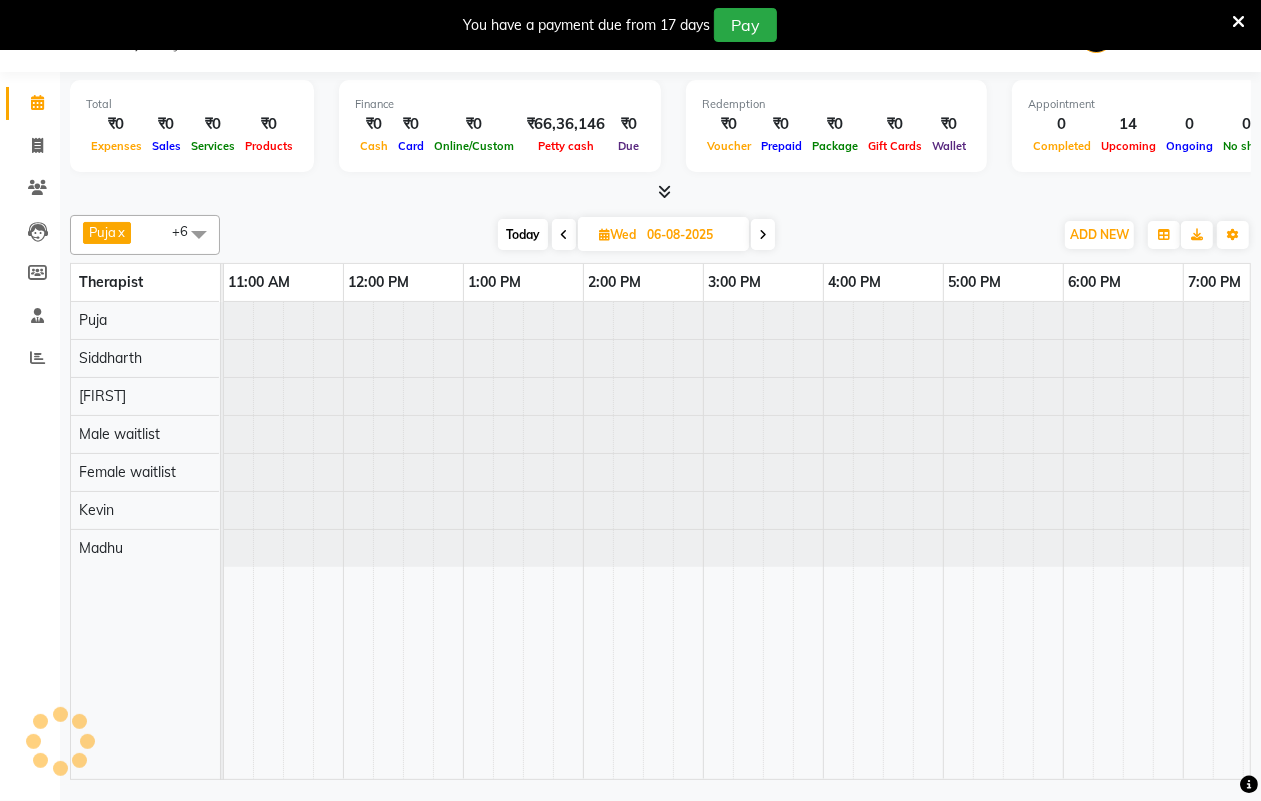 scroll, scrollTop: 0, scrollLeft: 361, axis: horizontal 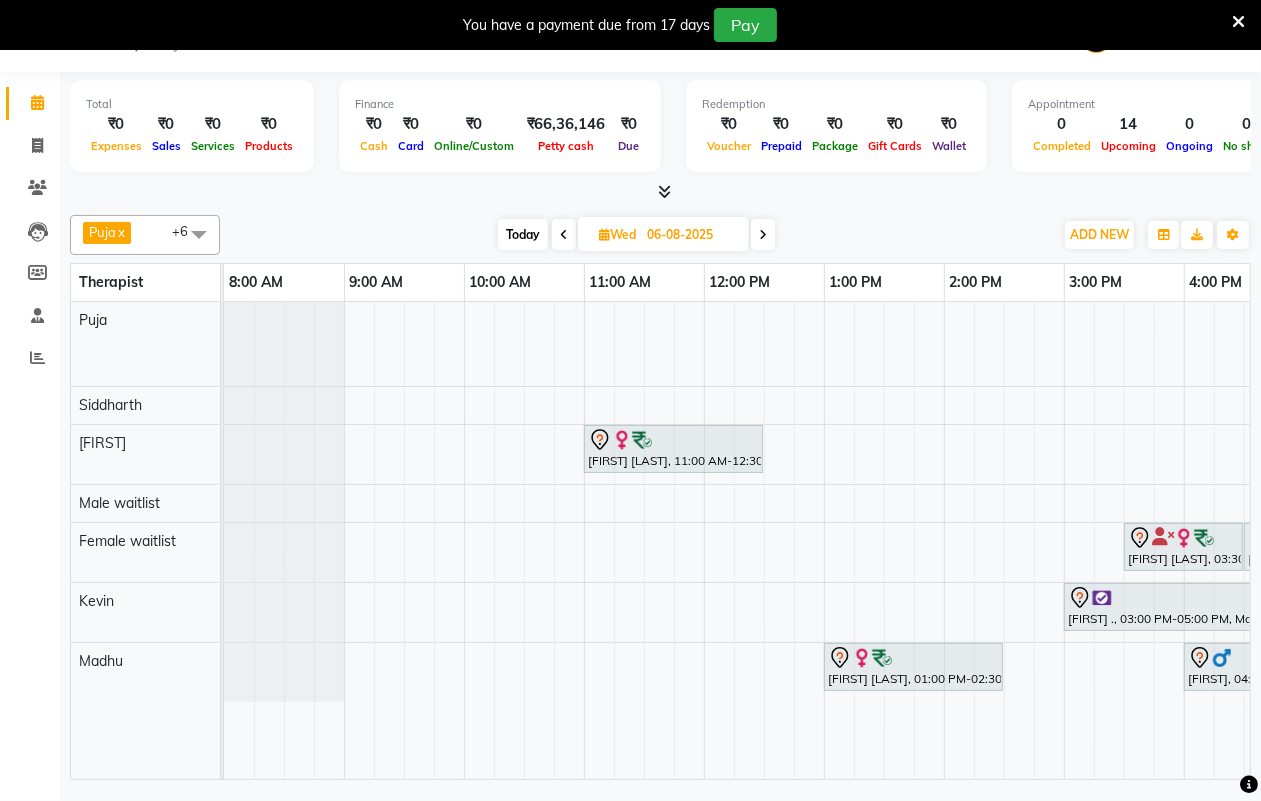click on "Today" at bounding box center [523, 234] 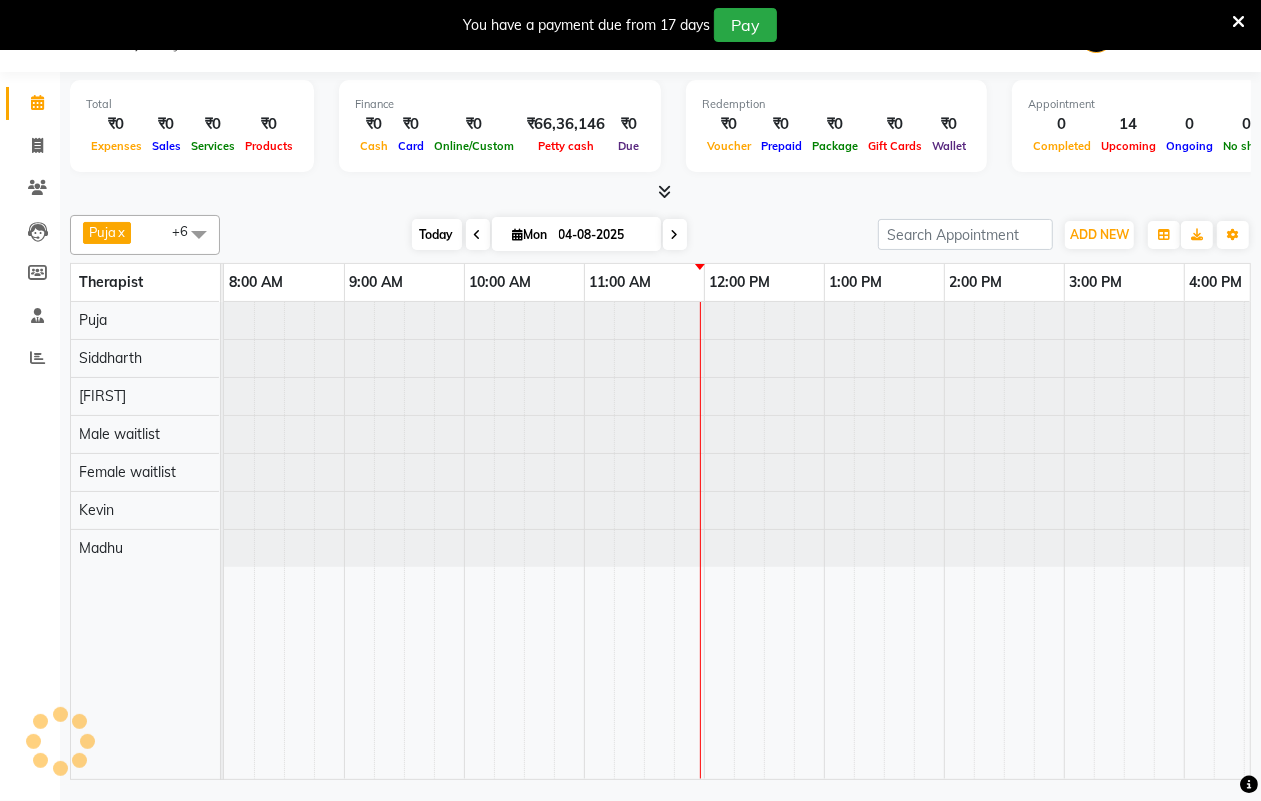 scroll, scrollTop: 0, scrollLeft: 361, axis: horizontal 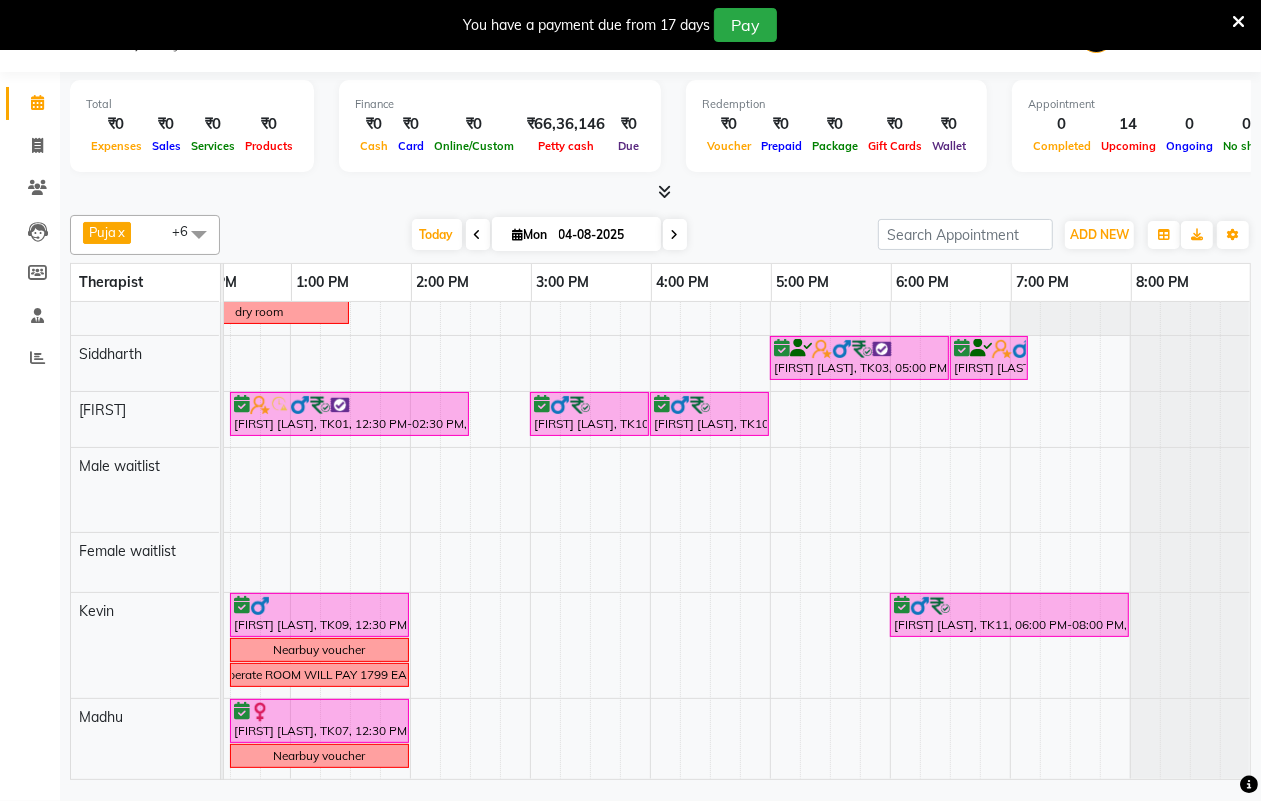 click at bounding box center (675, 234) 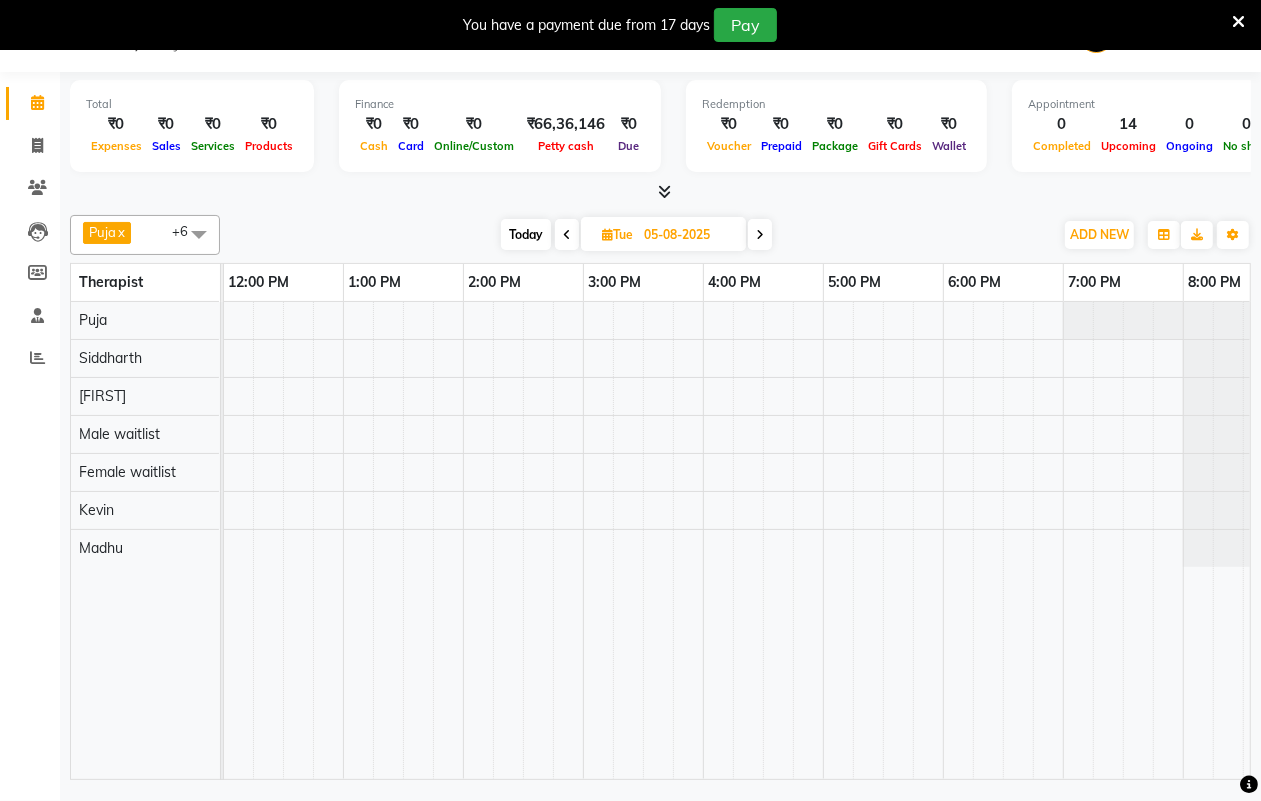 click on "Today" at bounding box center [526, 234] 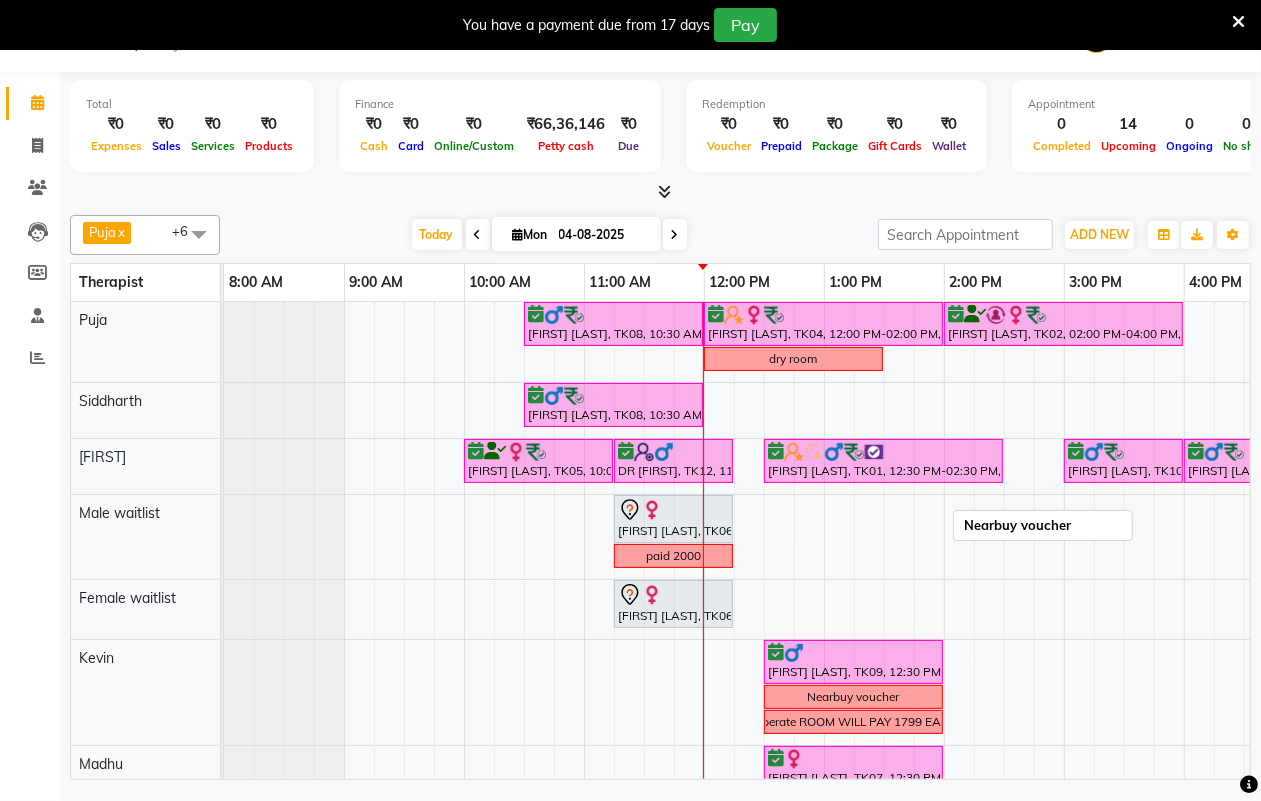 scroll, scrollTop: 67, scrollLeft: 0, axis: vertical 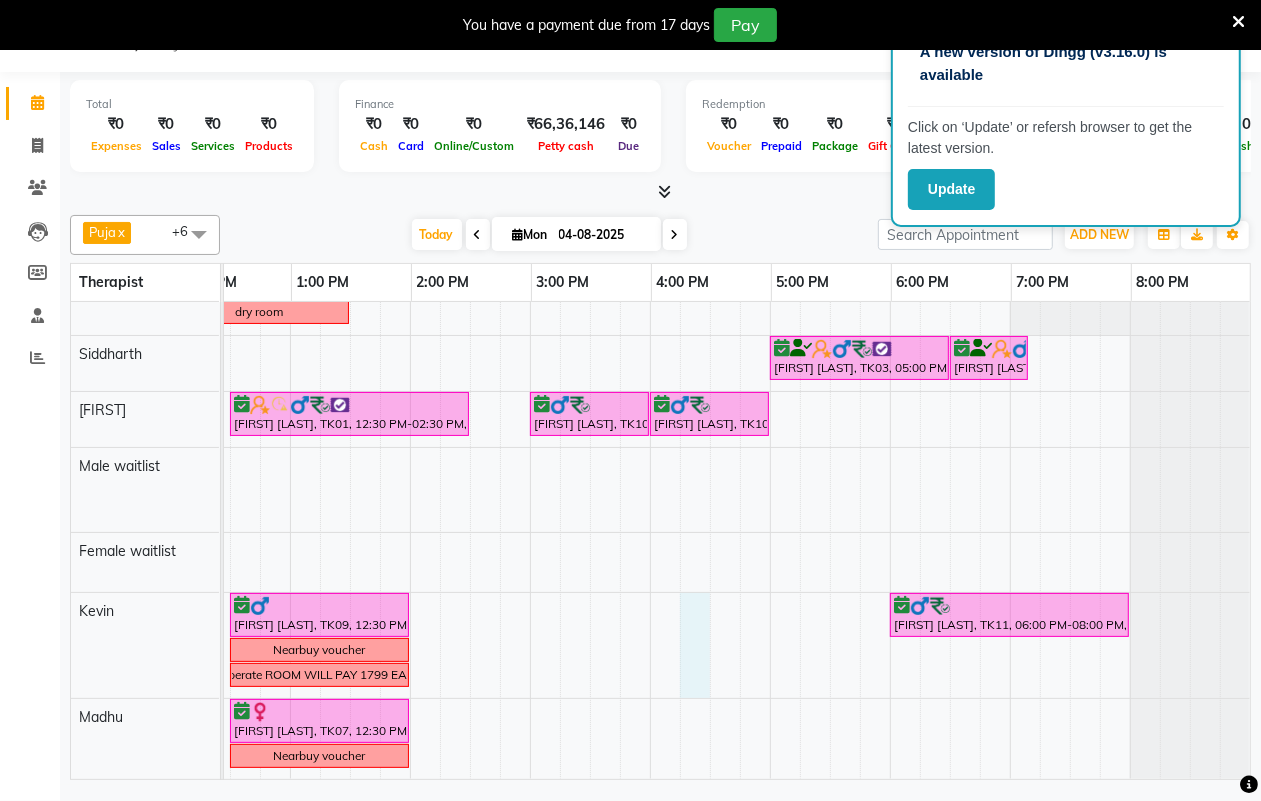 click on "[FIRST] [LAST], TK08, 10:30 AM-12:00 PM, Swedish Massage 60 Min     [FIRST] [LAST], TK04, 12:00 PM-02:00 PM, Swedish Massage with Wintergreen, Bayleaf & Clove 90 Min     [FIRST] [LAST], TK02, 02:00 PM-04:00 PM, Swedish Massage with Wintergreen, Bayleaf & Clove 90 Min  dry room      [FIRST] [LAST], TK08, 10:30 AM-12:00 PM, Swedish Massage with Wintergreen, Bayleaf & Clove 60 Min     [FIRST] [LAST], TK03, 05:00 PM-06:30 PM, Massage 90 Min     [FIRST] [LAST], TK03, 06:30 PM-07:10 PM, 10 mins complimentary Service     [FIRST] [LAST], TK05, 10:00 AM-11:15 AM, Deep Tissue Massage with Wintergreen oil 60 Min     DR [FIRST], TK12, 11:15 AM-12:15 PM, Deep Tissue Massage with Wintergreen oil 60 Min     [FIRST] [LAST], TK01, 12:30 PM-02:30 PM, Swedish Massage with Wintergreen, Bayleaf & Clove 90 Min     [FIRST] [LAST], TK10, 03:00 PM-04:00 PM, Lightening Facial     [FIRST] [LAST], TK10, 04:00 PM-05:00 PM, Swedish Massage 60 Min             [FIRST] [LAST], TK06, 11:15 AM-12:15 PM, Swedish Massage 60 Min  paid 2000" at bounding box center (470, 517) 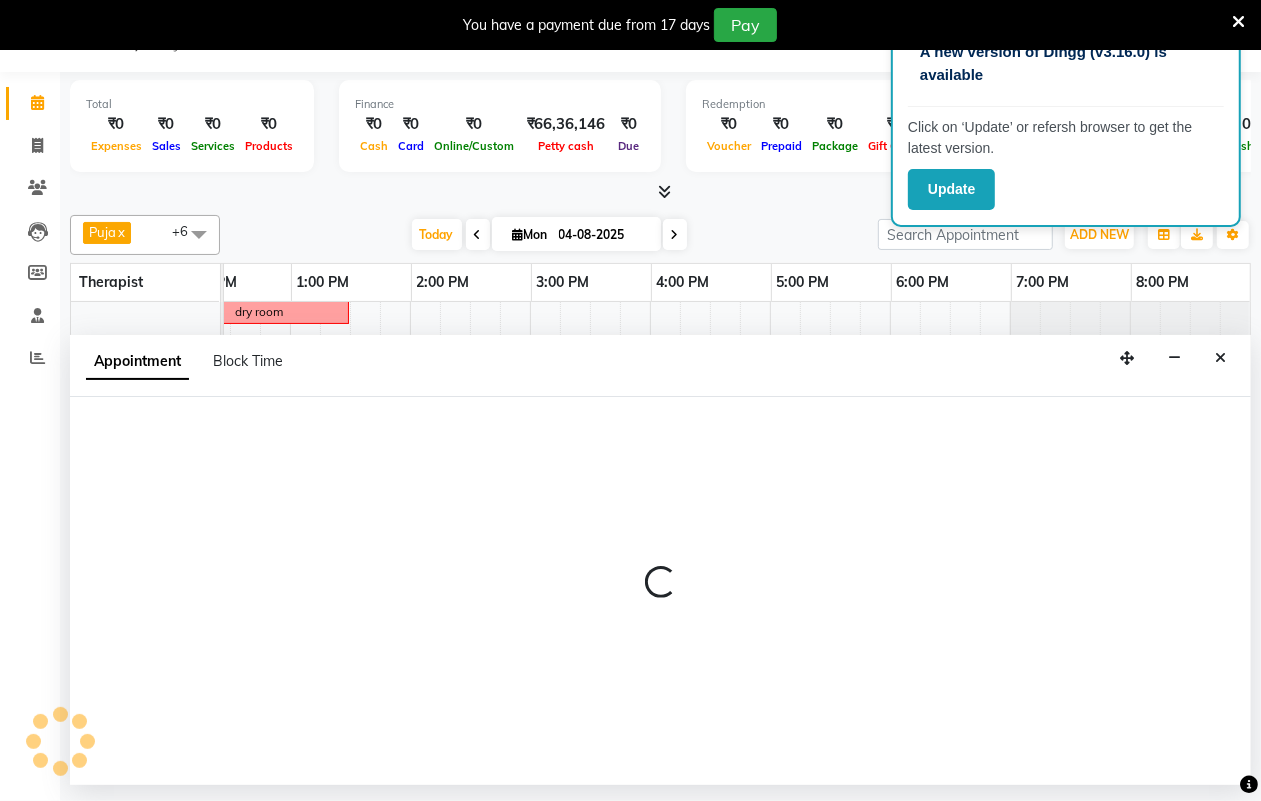 select on "85702" 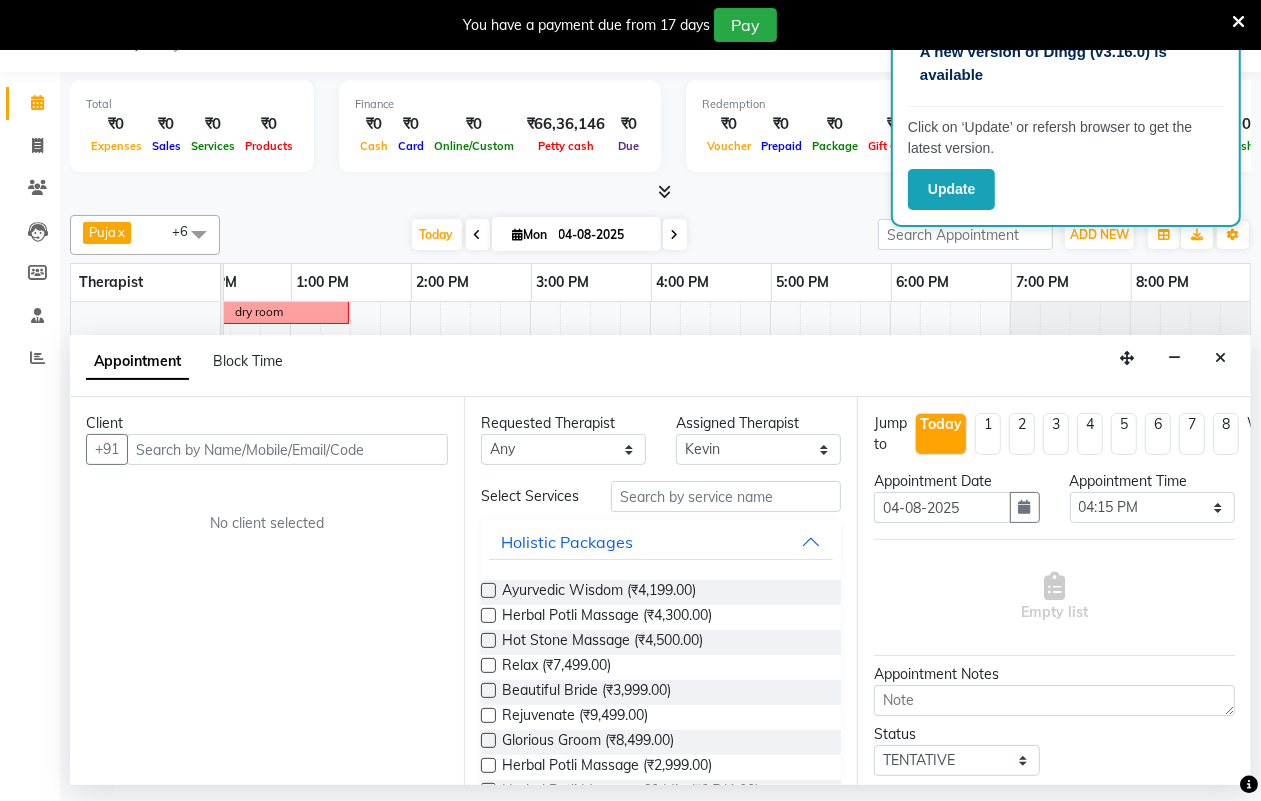 click at bounding box center (287, 449) 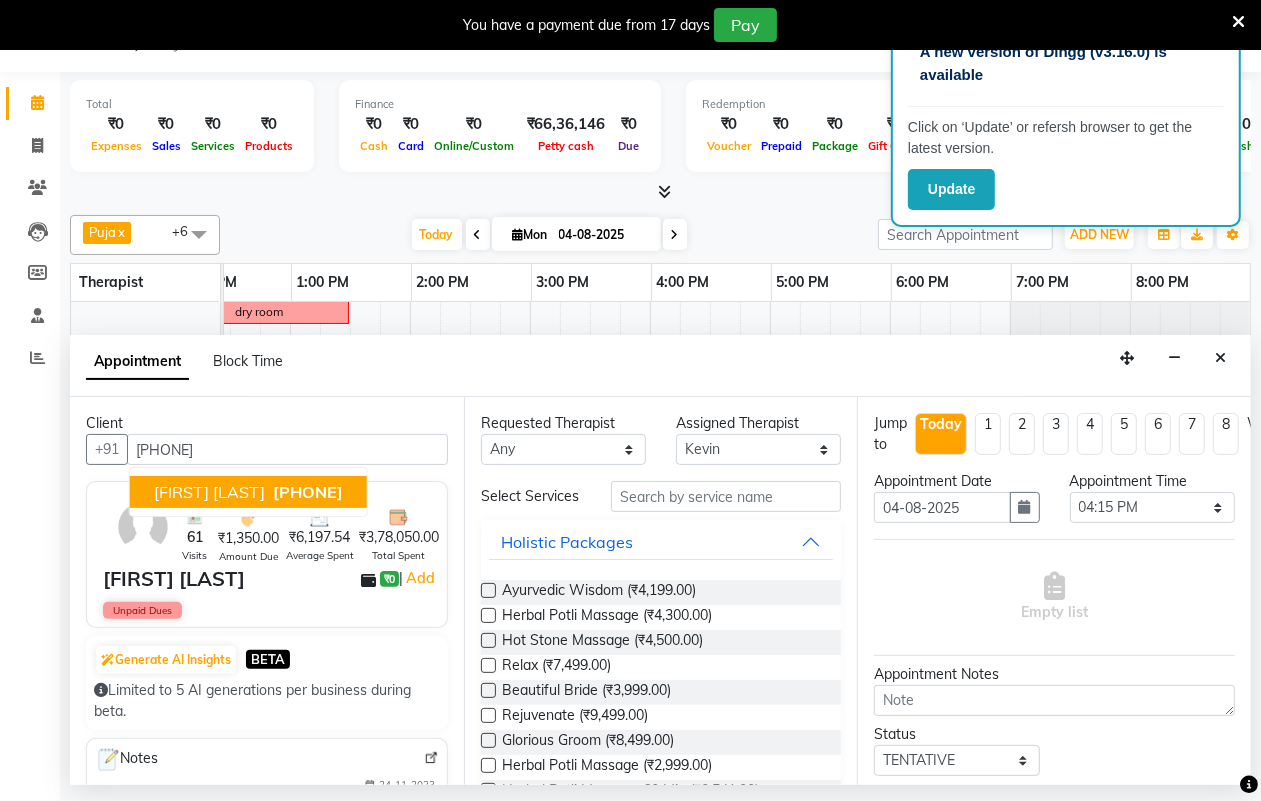 click on "[FIRST] [LAST]" at bounding box center [209, 492] 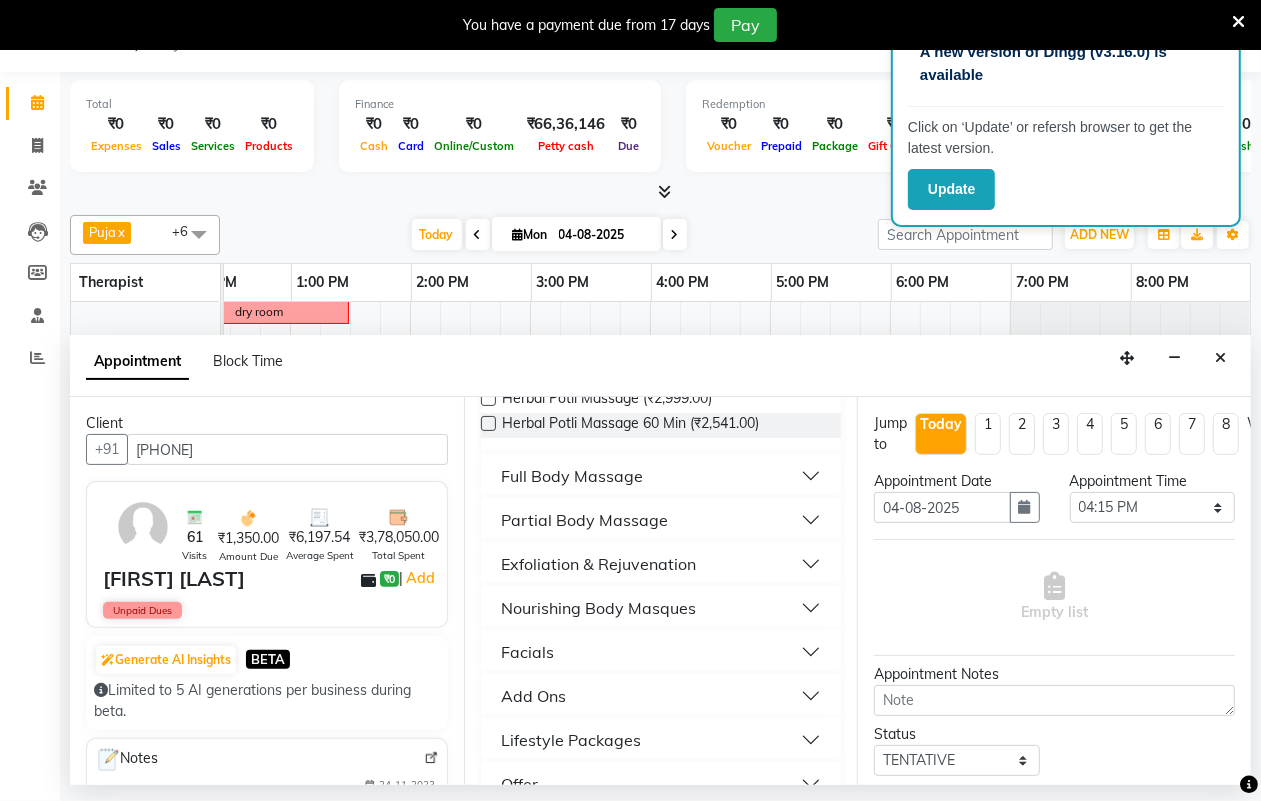 scroll, scrollTop: 376, scrollLeft: 0, axis: vertical 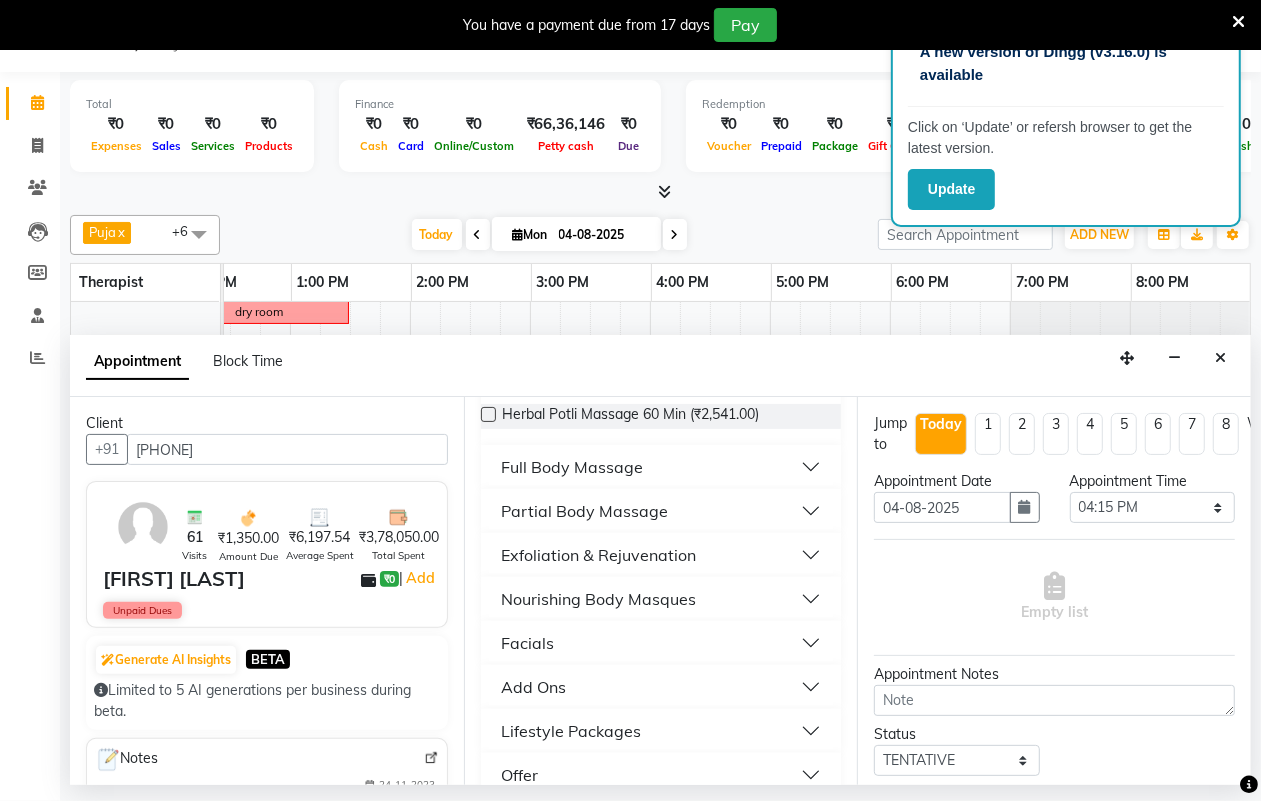 type on "[PHONE]" 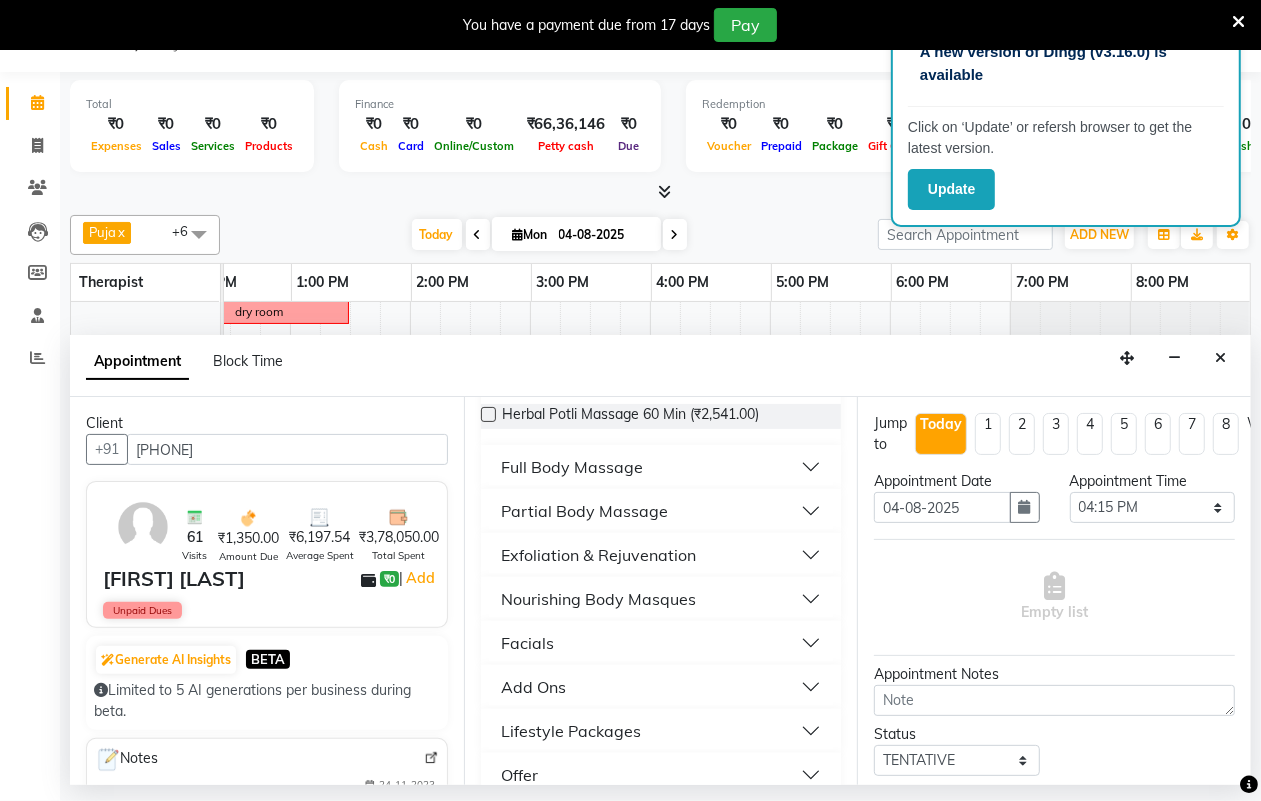 click on "Full Body Massage" at bounding box center (661, 467) 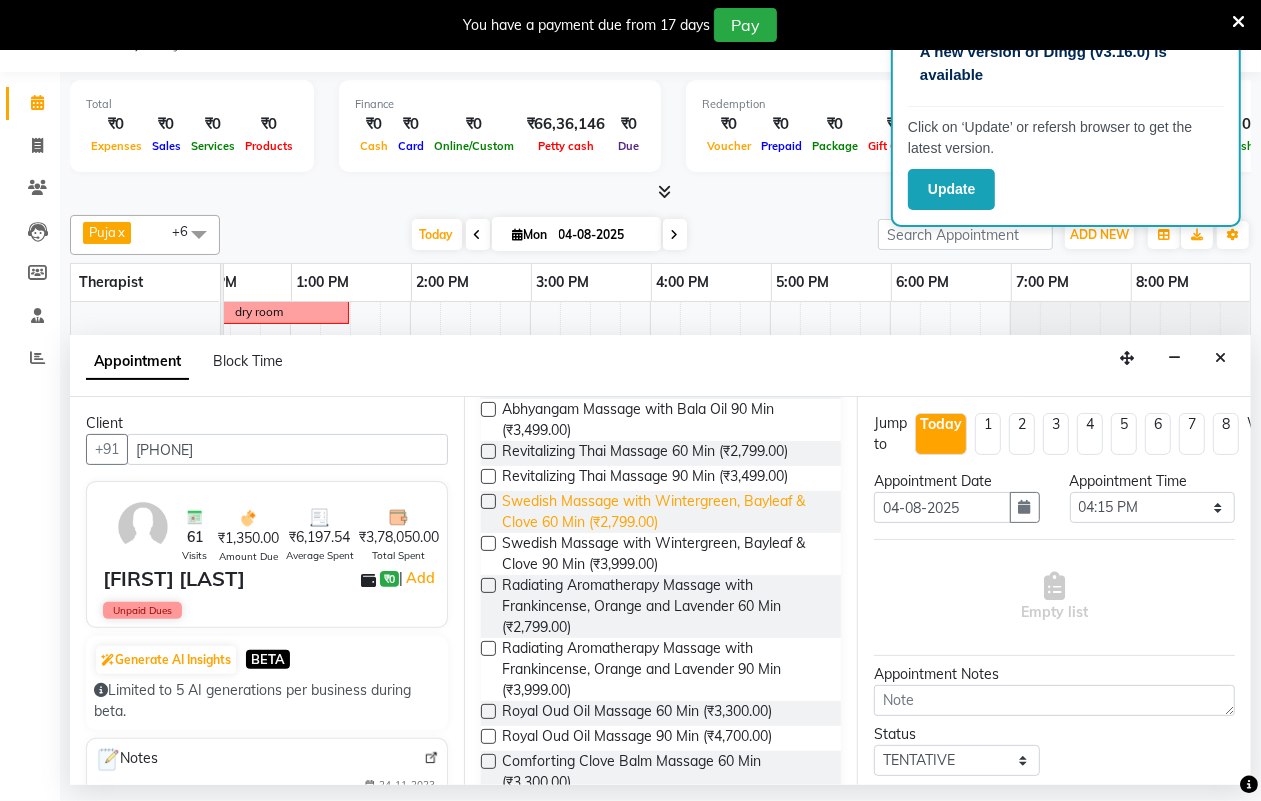 scroll, scrollTop: 751, scrollLeft: 0, axis: vertical 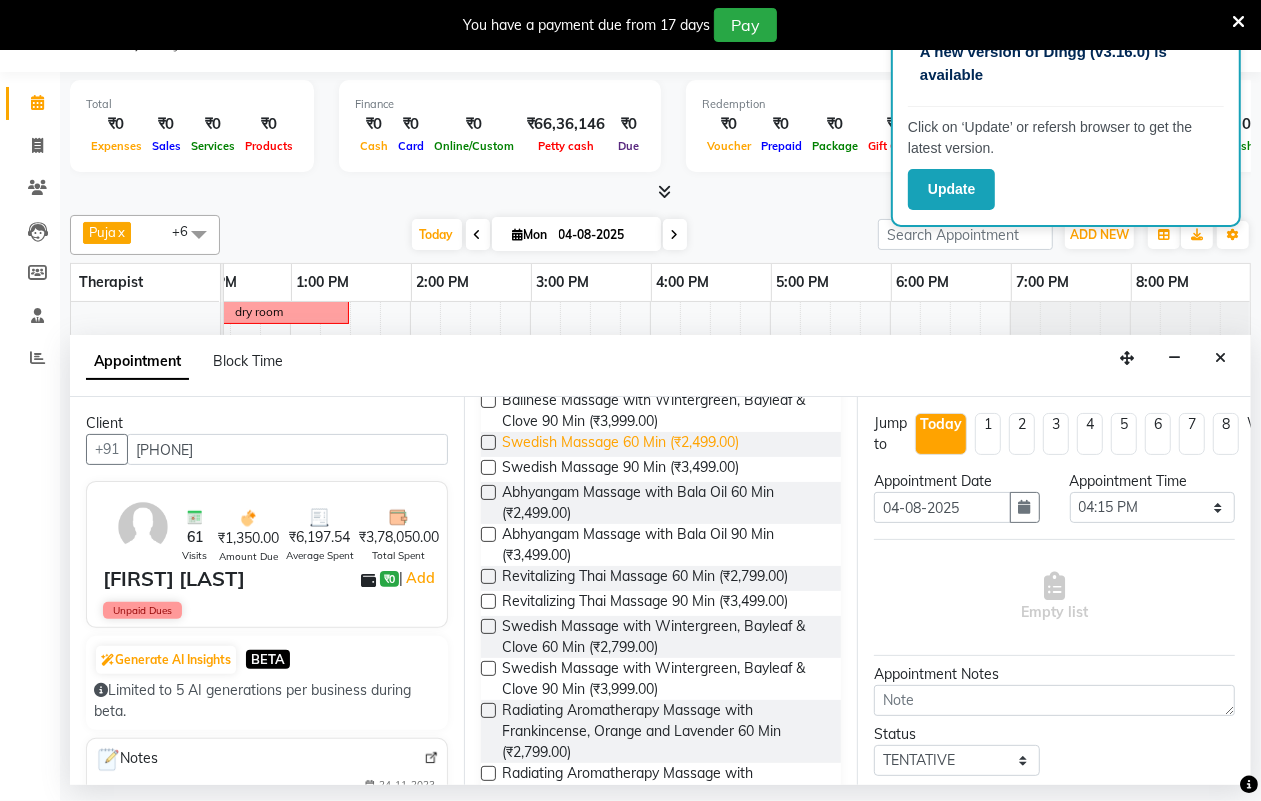click on "Swedish Massage 60 Min (₹2,499.00)" at bounding box center [620, 444] 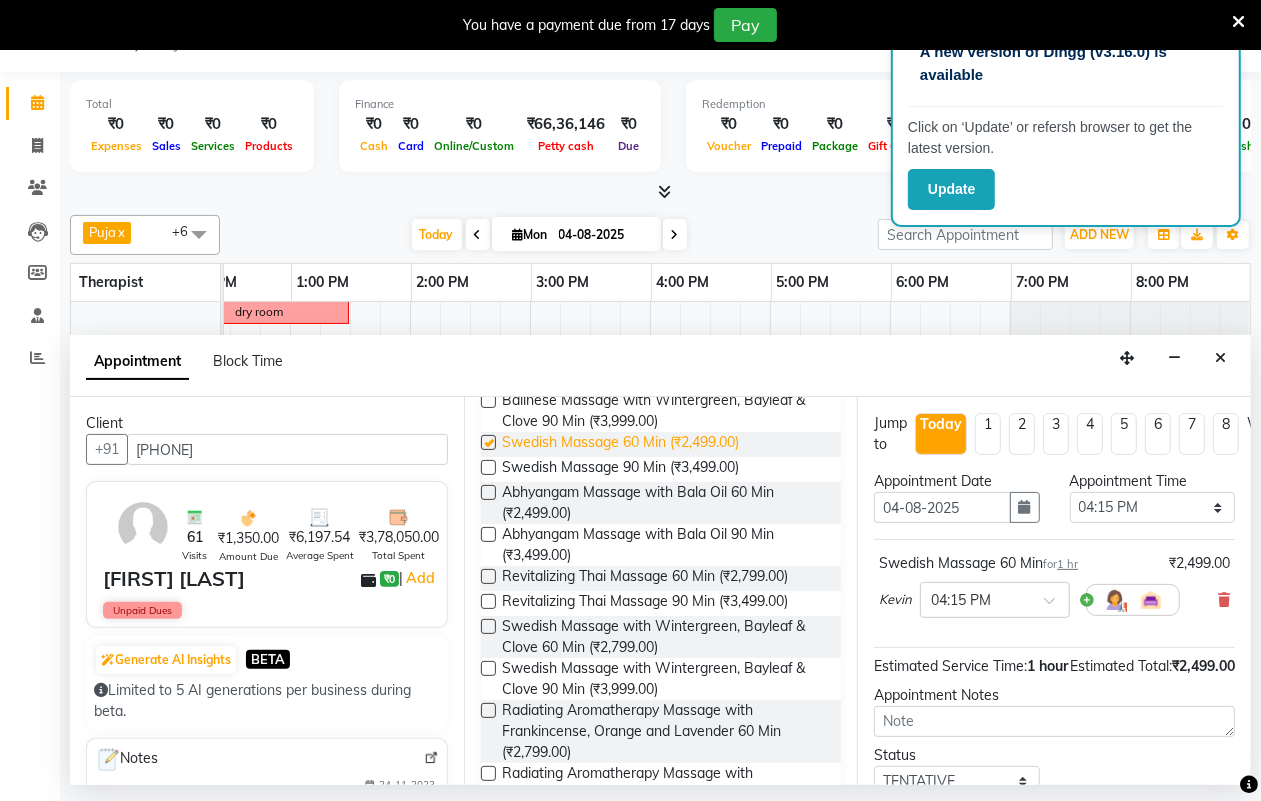 checkbox on "false" 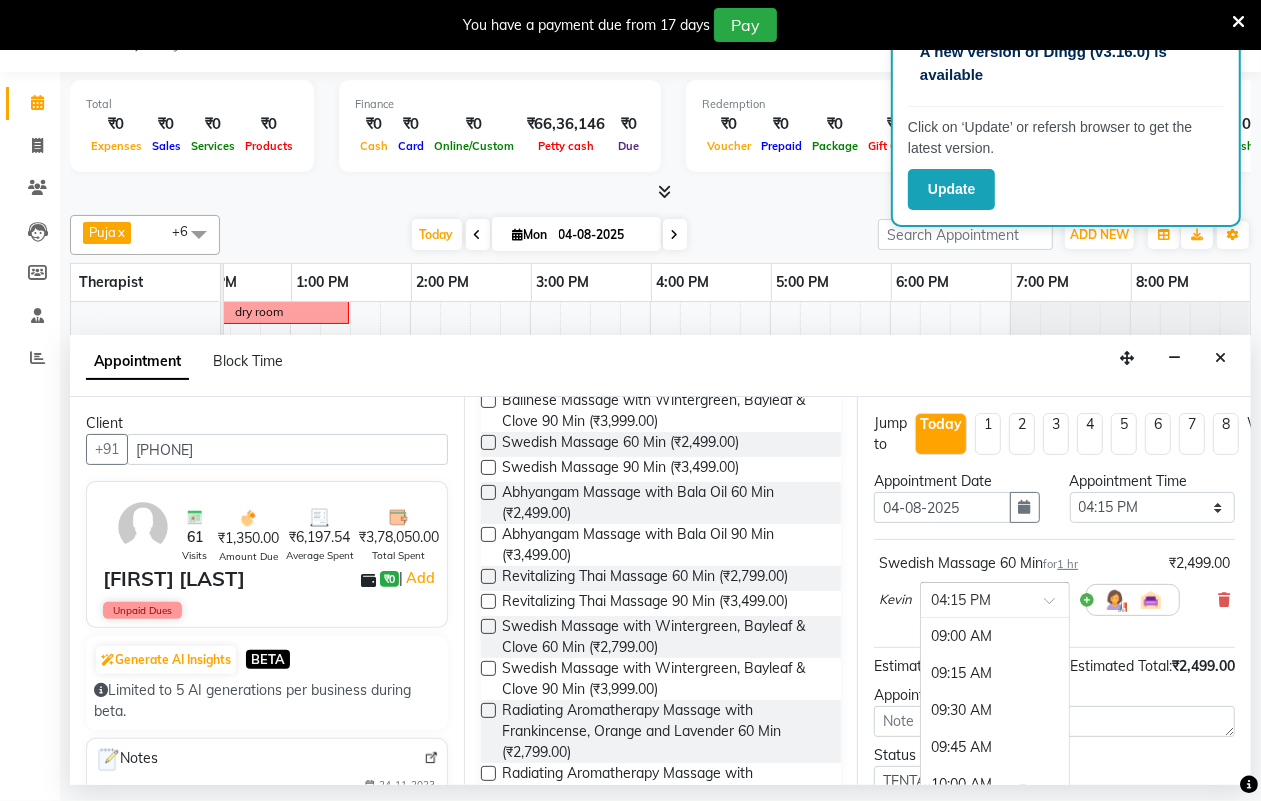 click at bounding box center [1056, 606] 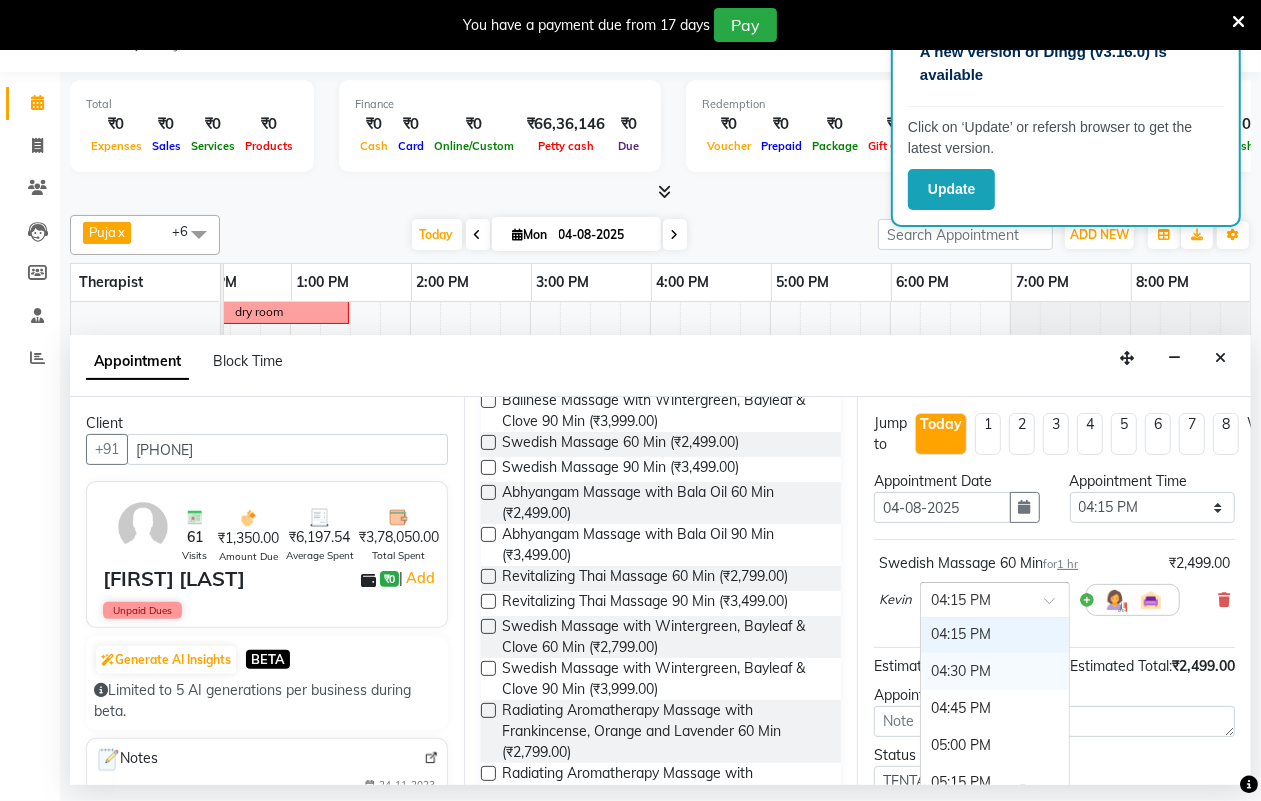 click on "04:30 PM" at bounding box center (995, 671) 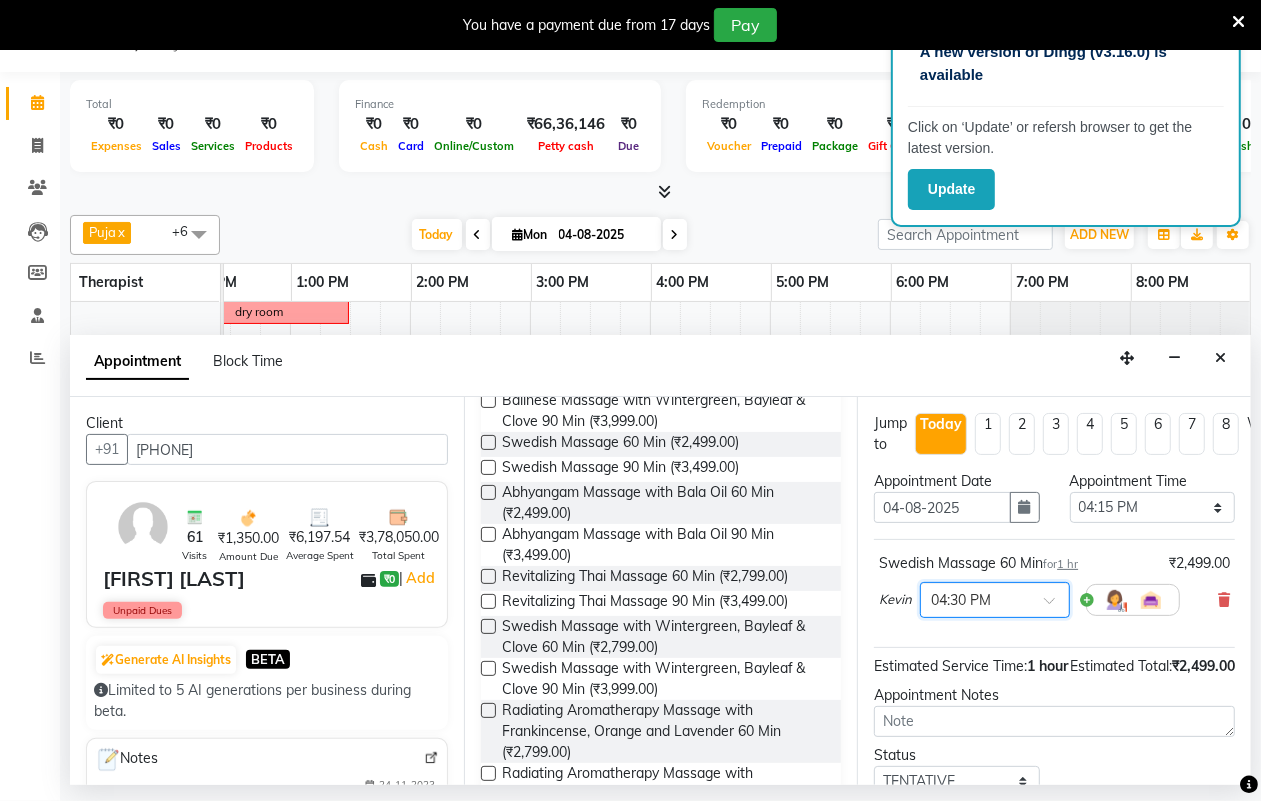 scroll, scrollTop: 196, scrollLeft: 0, axis: vertical 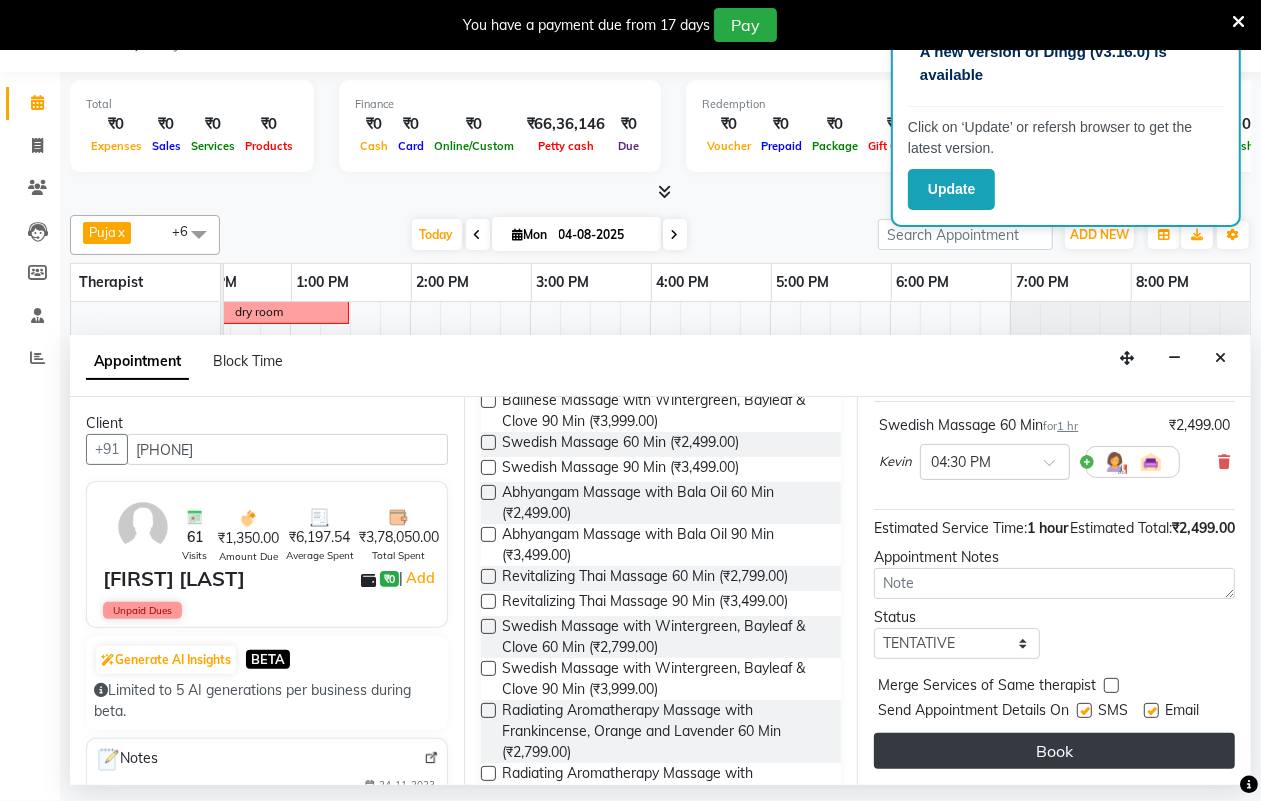 click on "Book" at bounding box center (1054, 751) 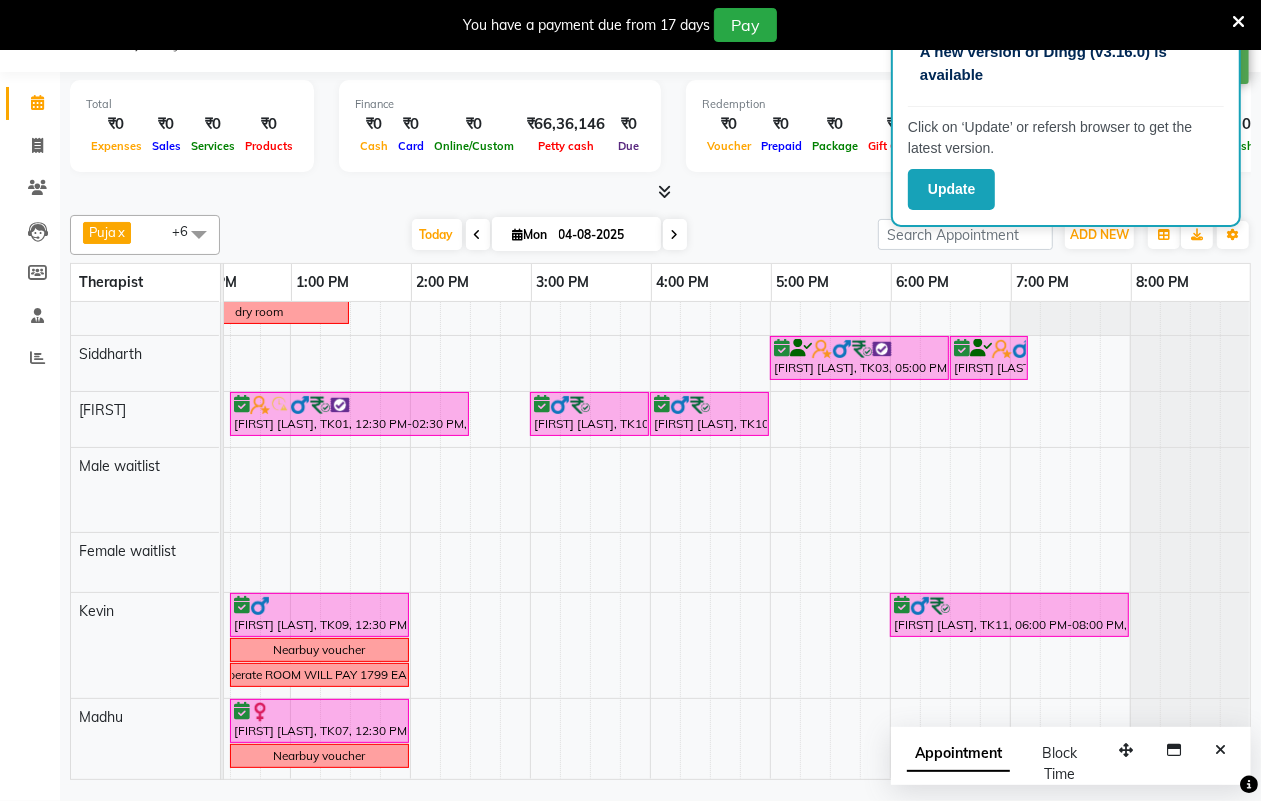scroll, scrollTop: 0, scrollLeft: 0, axis: both 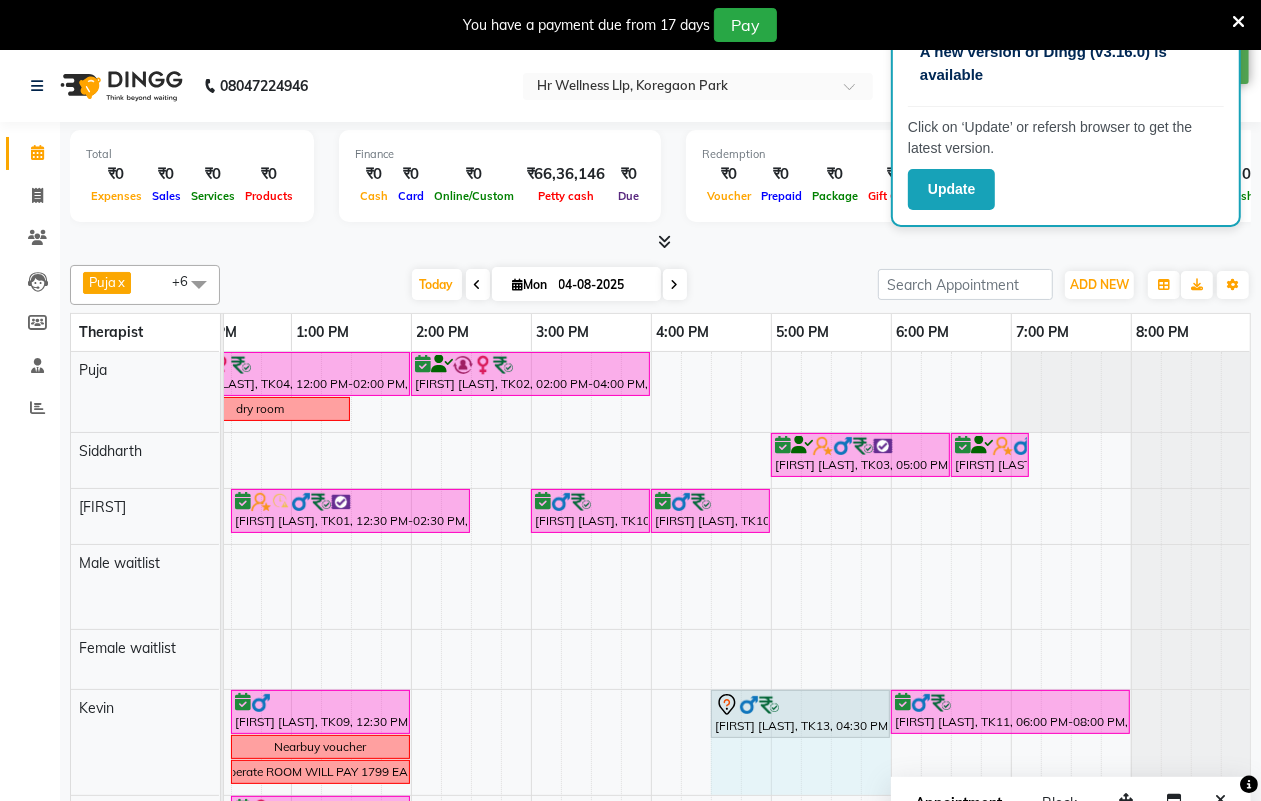 drag, startPoint x: 825, startPoint y: 710, endPoint x: 866, endPoint y: 711, distance: 41.01219 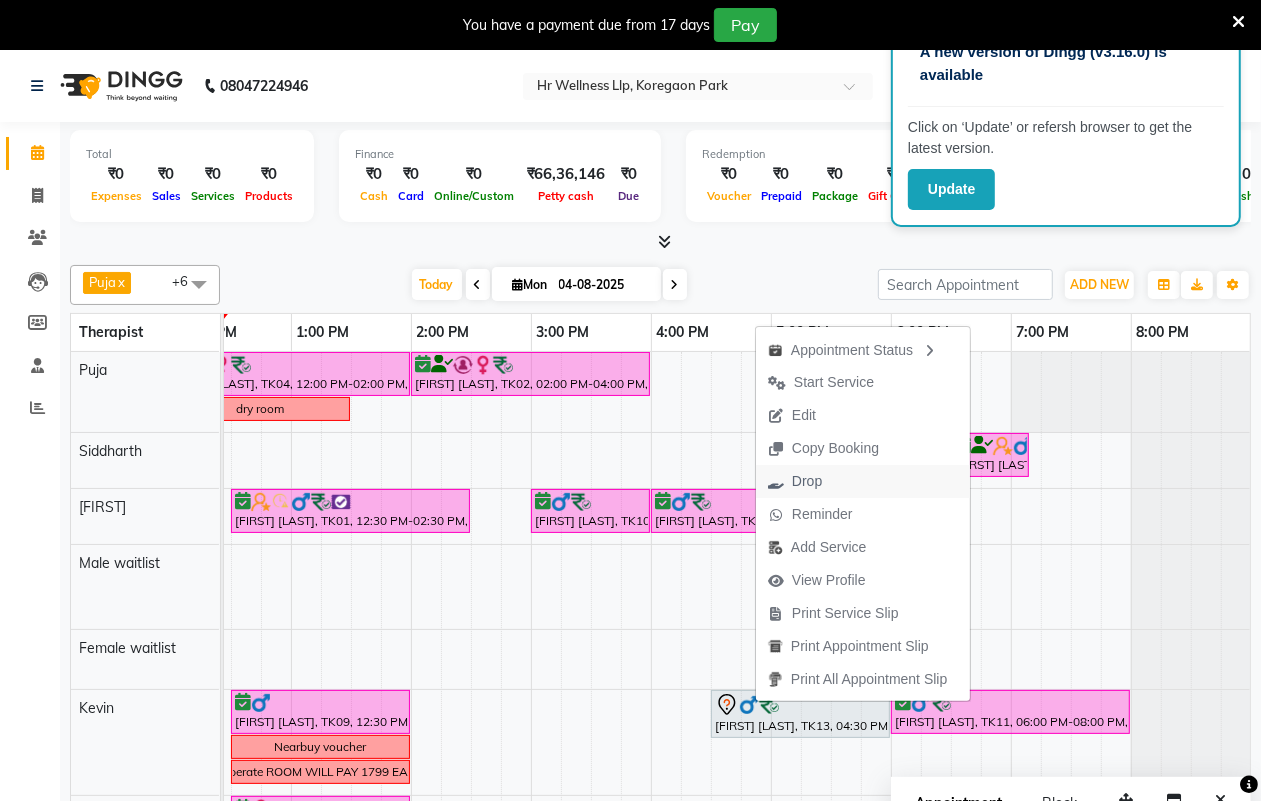 click on "Drop" at bounding box center (807, 481) 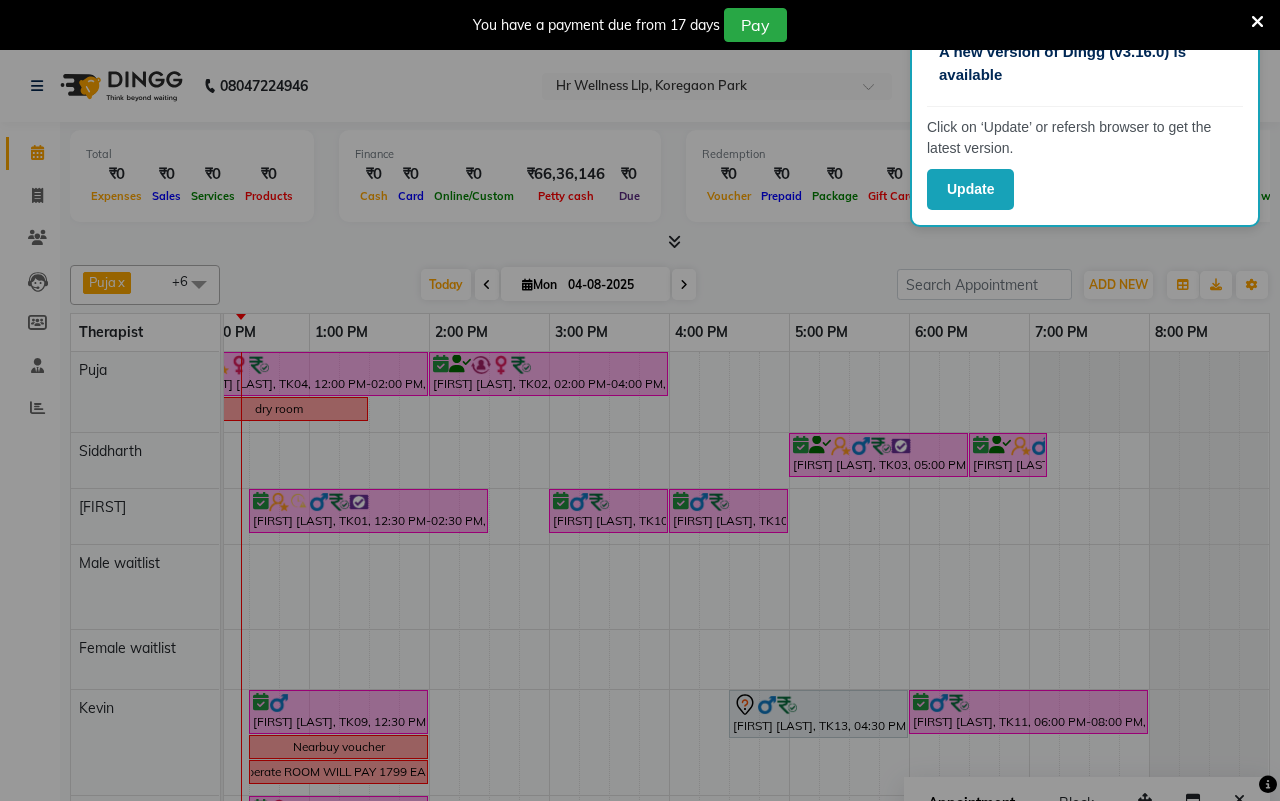 scroll, scrollTop: 0, scrollLeft: 515, axis: horizontal 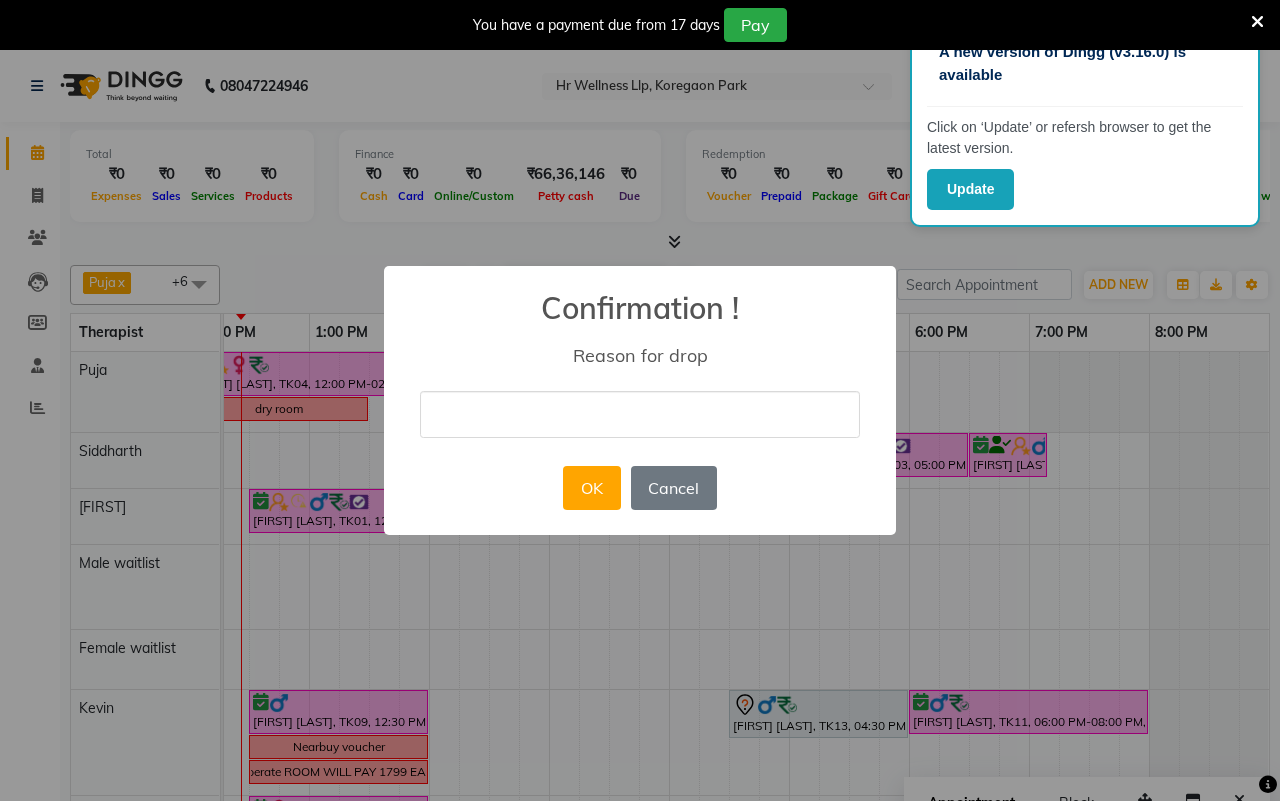 click at bounding box center [640, 414] 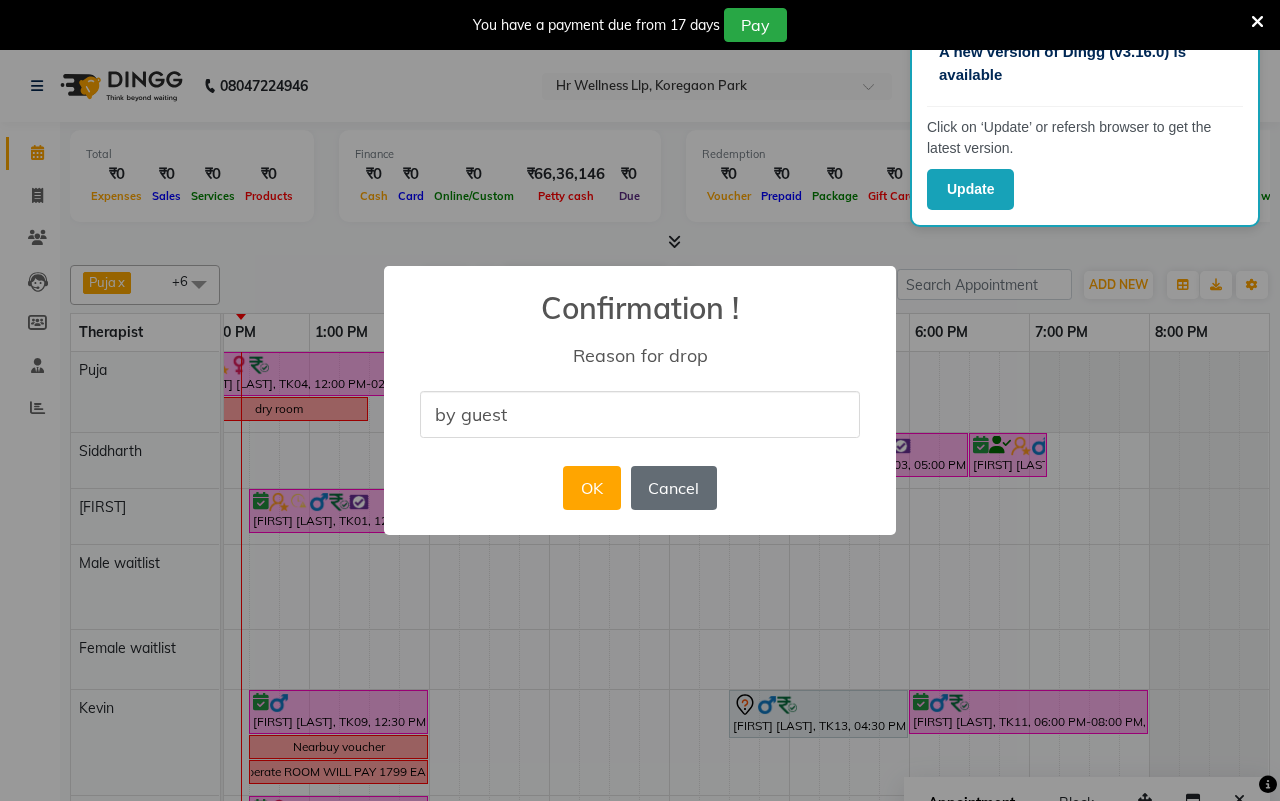 click on "Cancel" at bounding box center (674, 488) 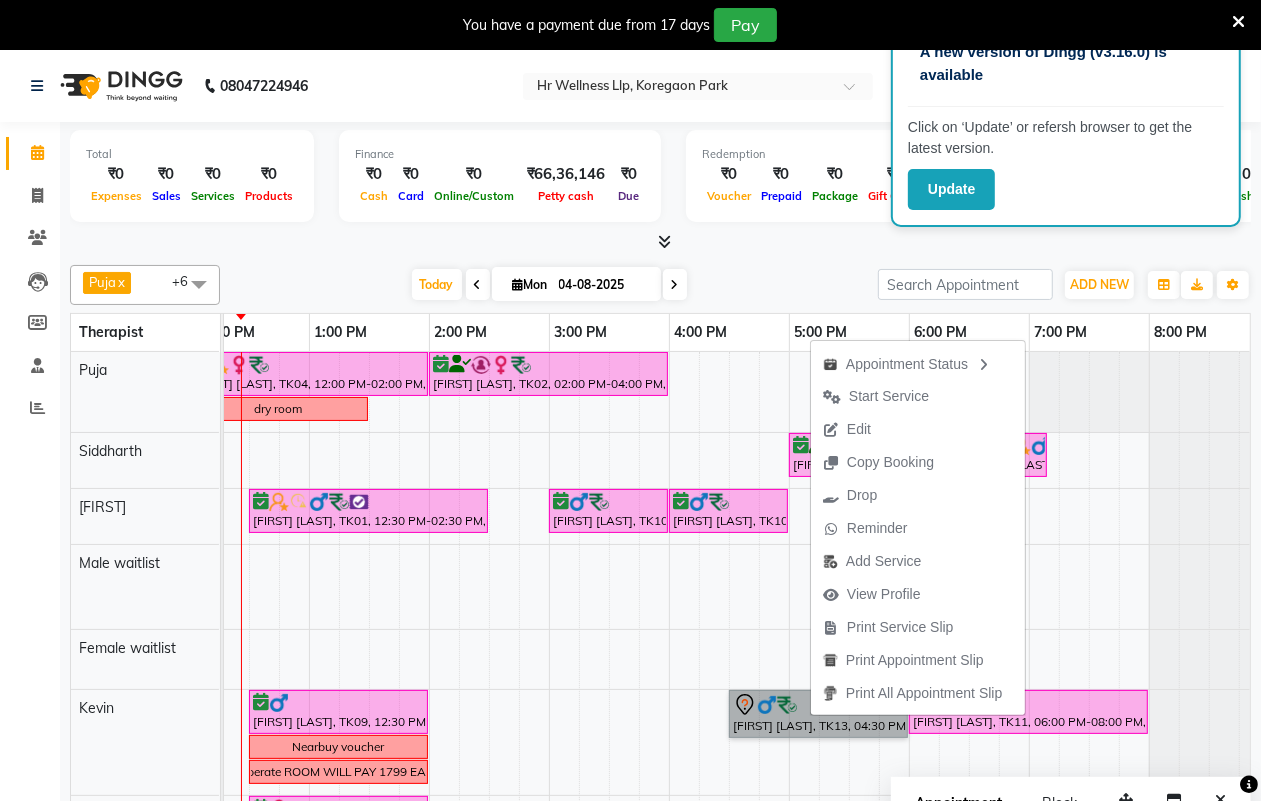click on "[FIRST] [LAST], TK08, 10:30 AM-12:00 PM, Swedish Massage 60 Min     [FIRST] [LAST], TK04, 12:00 PM-02:00 PM, Swedish Massage with Wintergreen, Bayleaf & Clove 90 Min     [FIRST] [LAST], TK02, 02:00 PM-04:00 PM, Swedish Massage with Wintergreen, Bayleaf & Clove 90 Min  dry room      [FIRST] [LAST], TK08, 10:30 AM-12:00 PM, Swedish Massage with Wintergreen, Bayleaf & Clove 60 Min     [FIRST] [LAST], TK03, 05:00 PM-06:30 PM, Massage 90 Min     [FIRST] [LAST], TK03, 06:30 PM-07:10 PM, 10 mins complimentary Service     [FIRST] [LAST], TK05, 10:00 AM-11:15 AM, Deep Tissue Massage with Wintergreen oil 60 Min     DR [FIRST], TK12, 11:15 AM-12:15 PM, Deep Tissue Massage with Wintergreen oil 60 Min     [FIRST] [LAST], TK01, 12:30 PM-02:30 PM, Swedish Massage with Wintergreen, Bayleaf & Clove 90 Min     [FIRST] [LAST], TK10, 03:00 PM-04:00 PM, Lightening Facial     [FIRST] [LAST], TK10, 04:00 PM-05:00 PM, Swedish Massage 60 Min             [FIRST] [LAST], TK06, 11:15 AM-12:15 PM, Swedish Massage 60 Min  paid 2000" at bounding box center (489, 614) 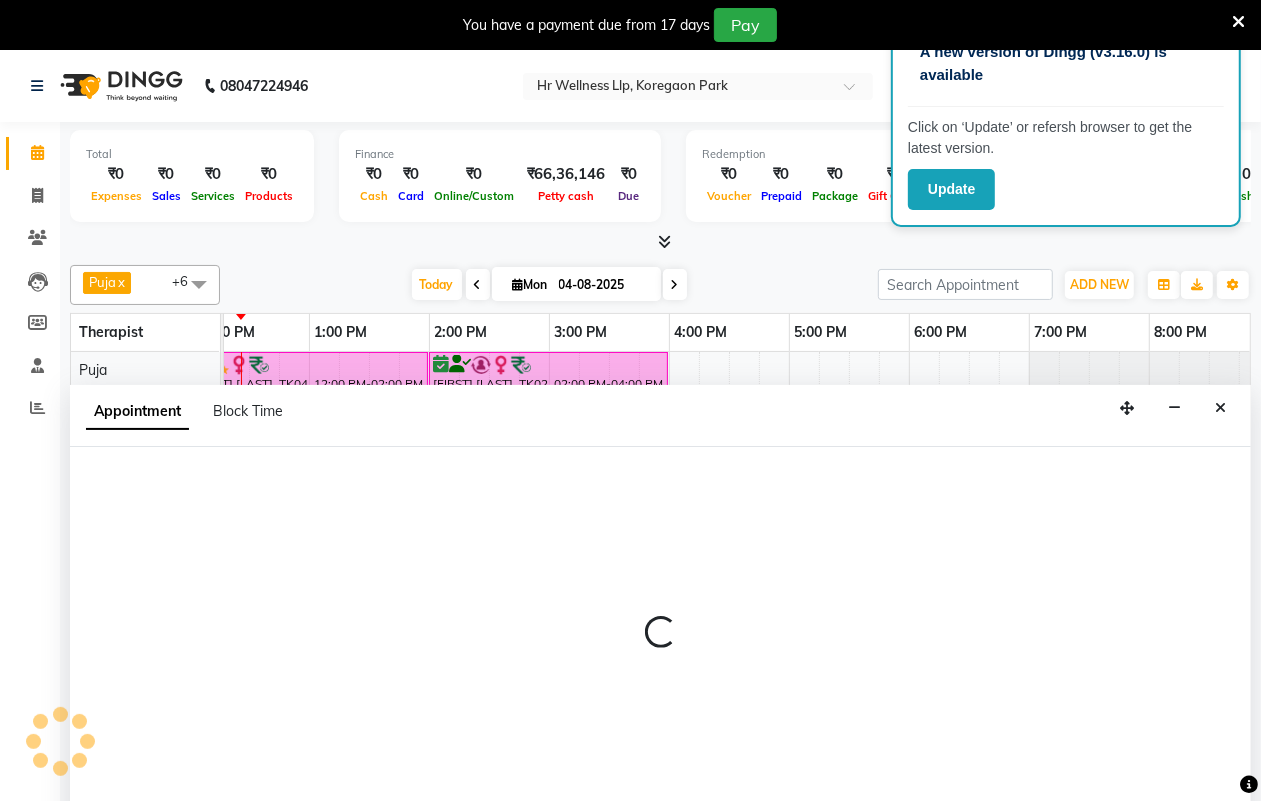 select on "19726" 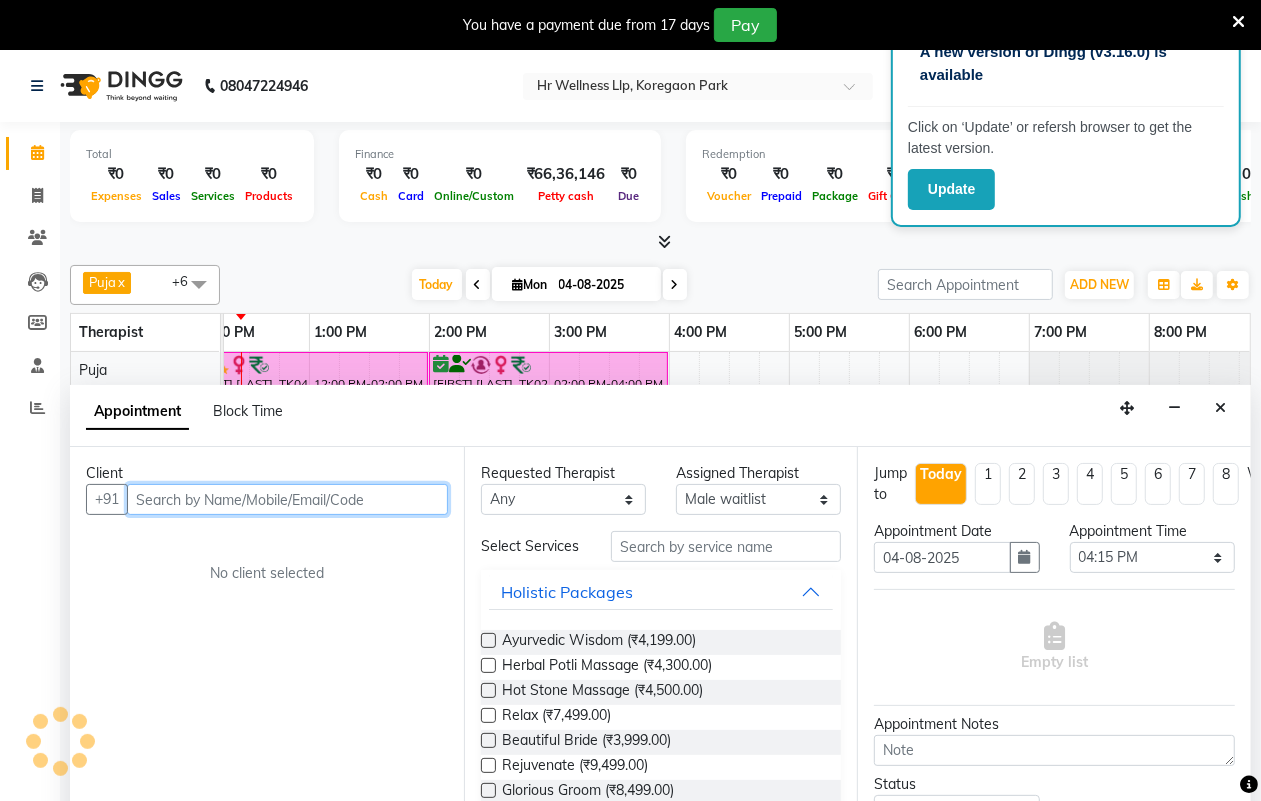 scroll, scrollTop: 50, scrollLeft: 0, axis: vertical 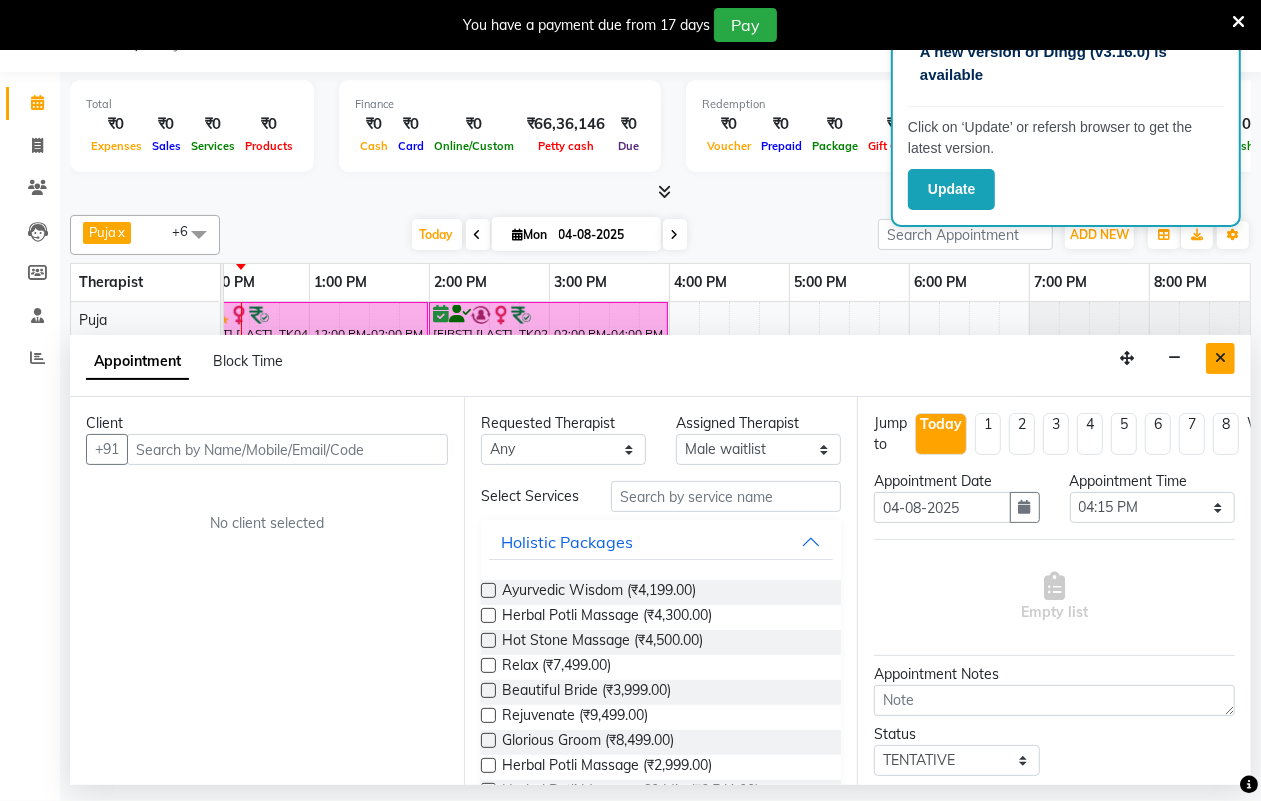 click at bounding box center [1220, 358] 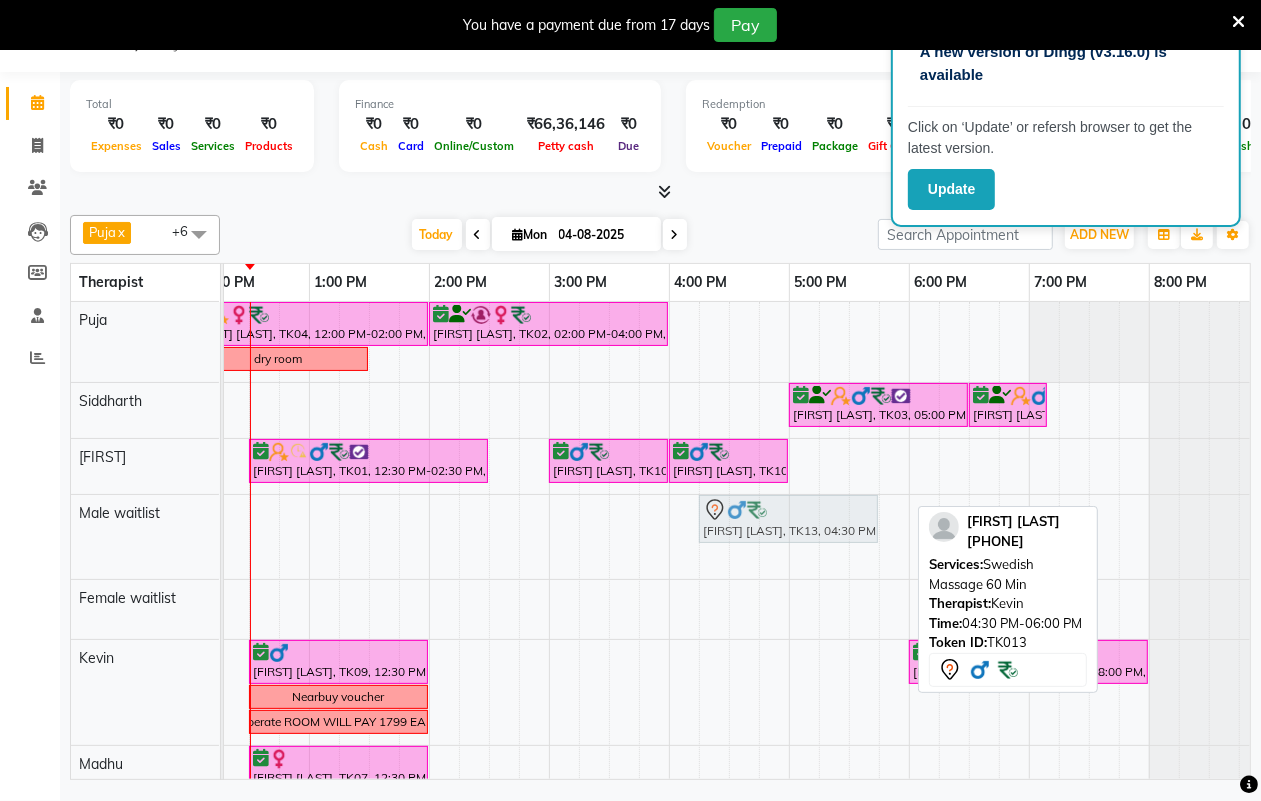 drag, startPoint x: 837, startPoint y: 676, endPoint x: 792, endPoint y: 547, distance: 136.62357 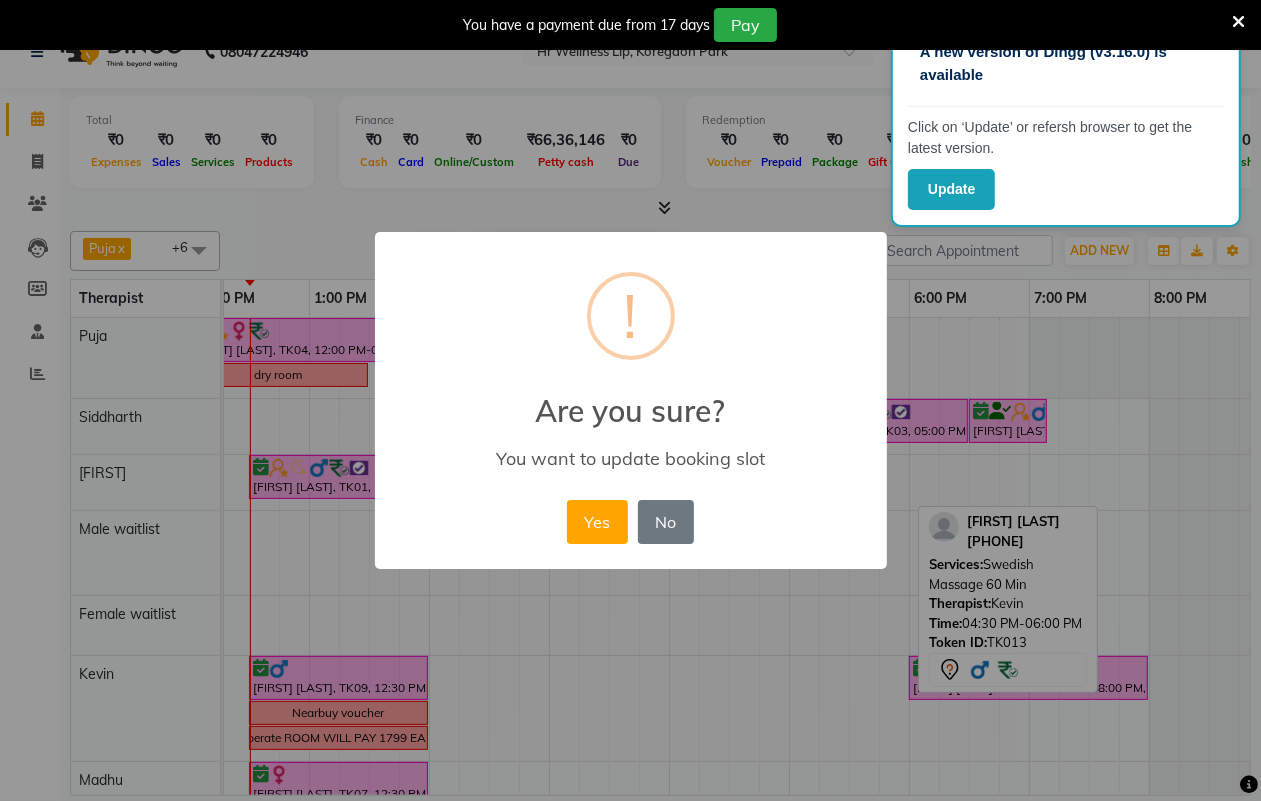 scroll, scrollTop: 35, scrollLeft: 0, axis: vertical 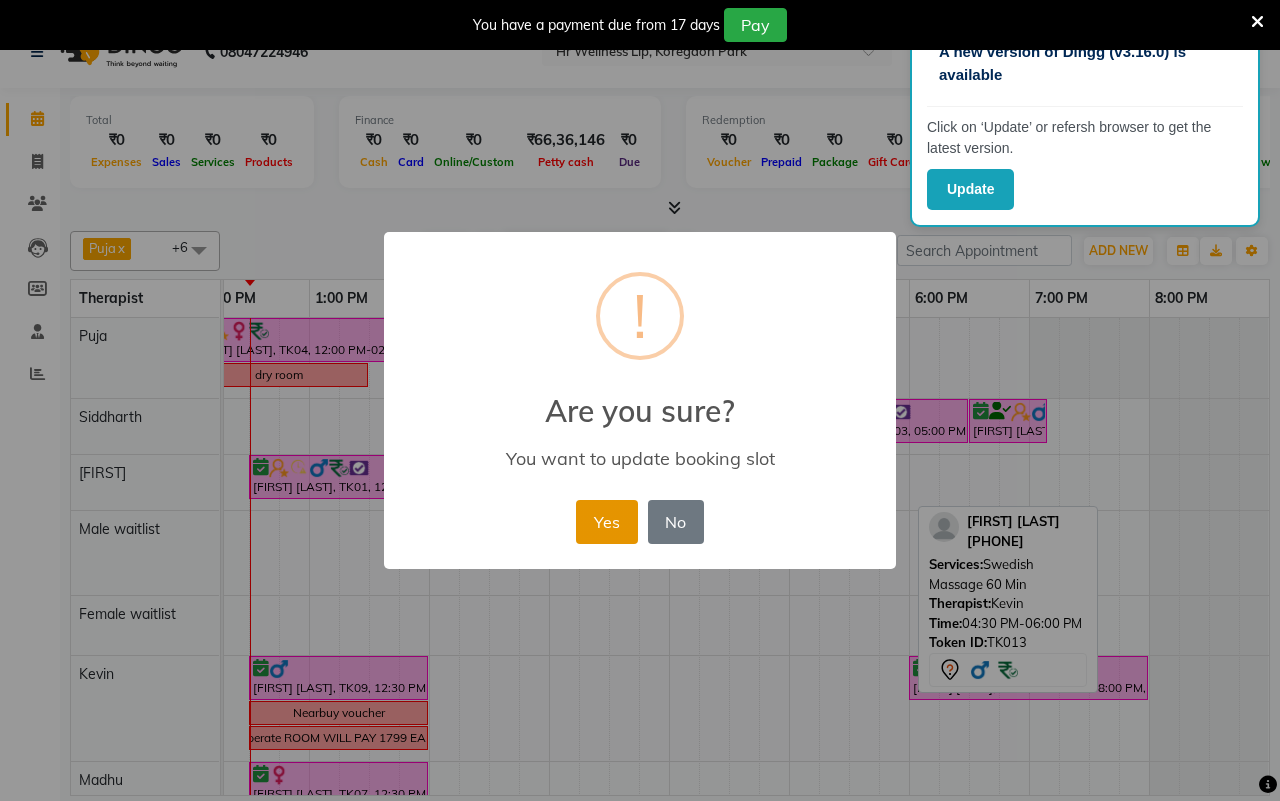 click on "Yes" at bounding box center [606, 522] 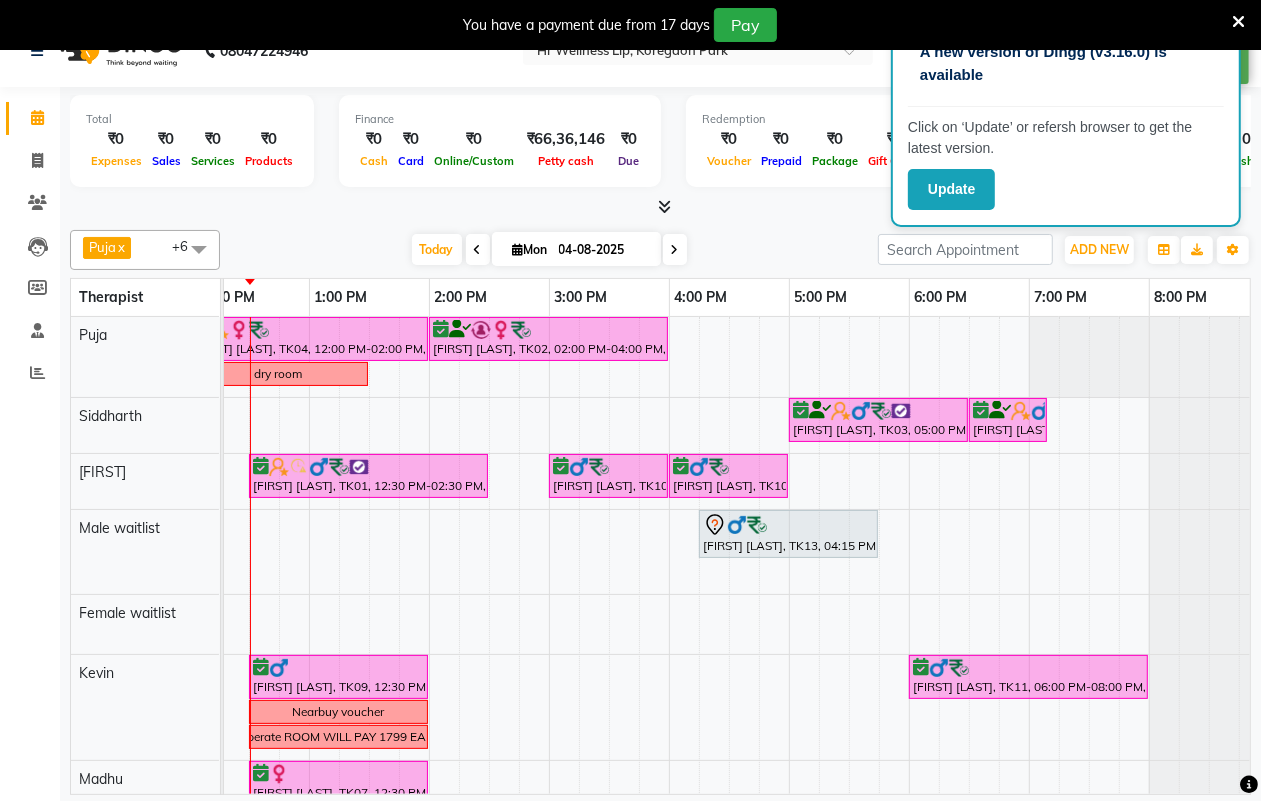 scroll, scrollTop: 47, scrollLeft: 515, axis: both 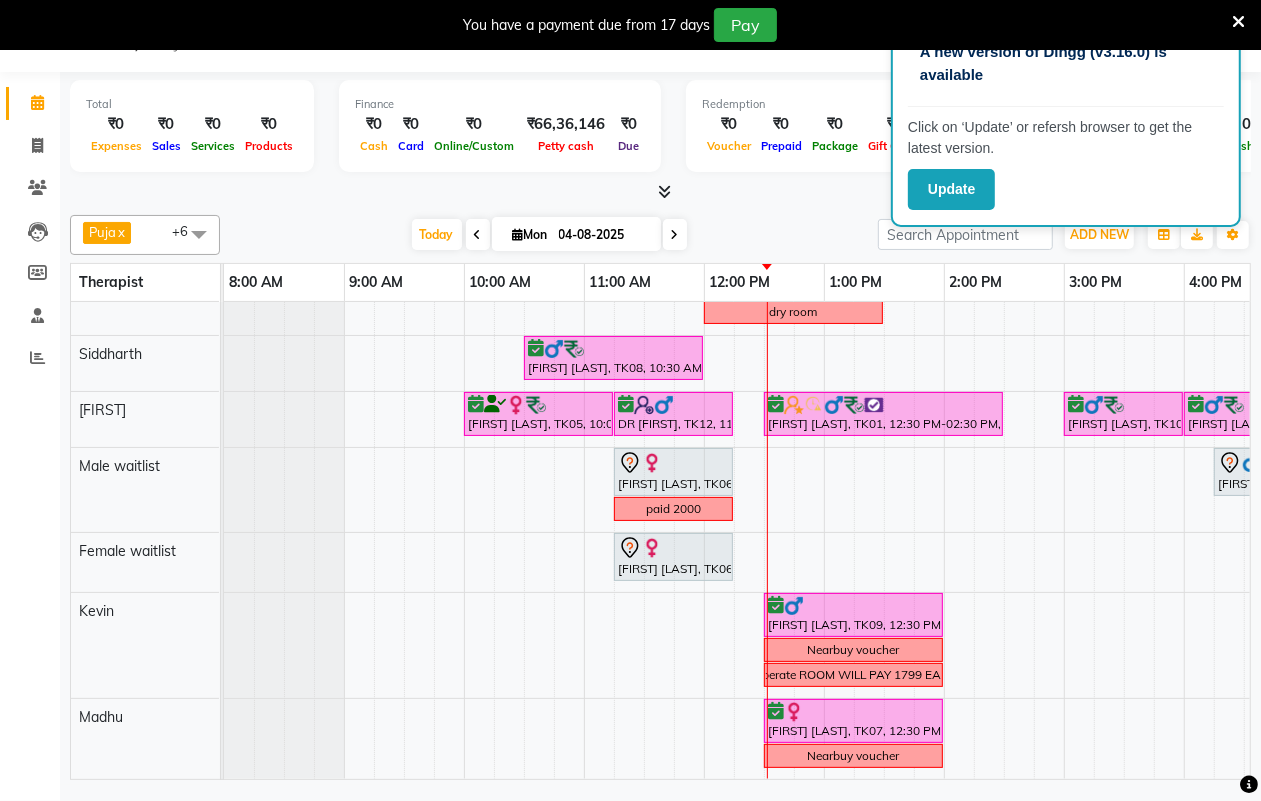 click at bounding box center (1238, 22) 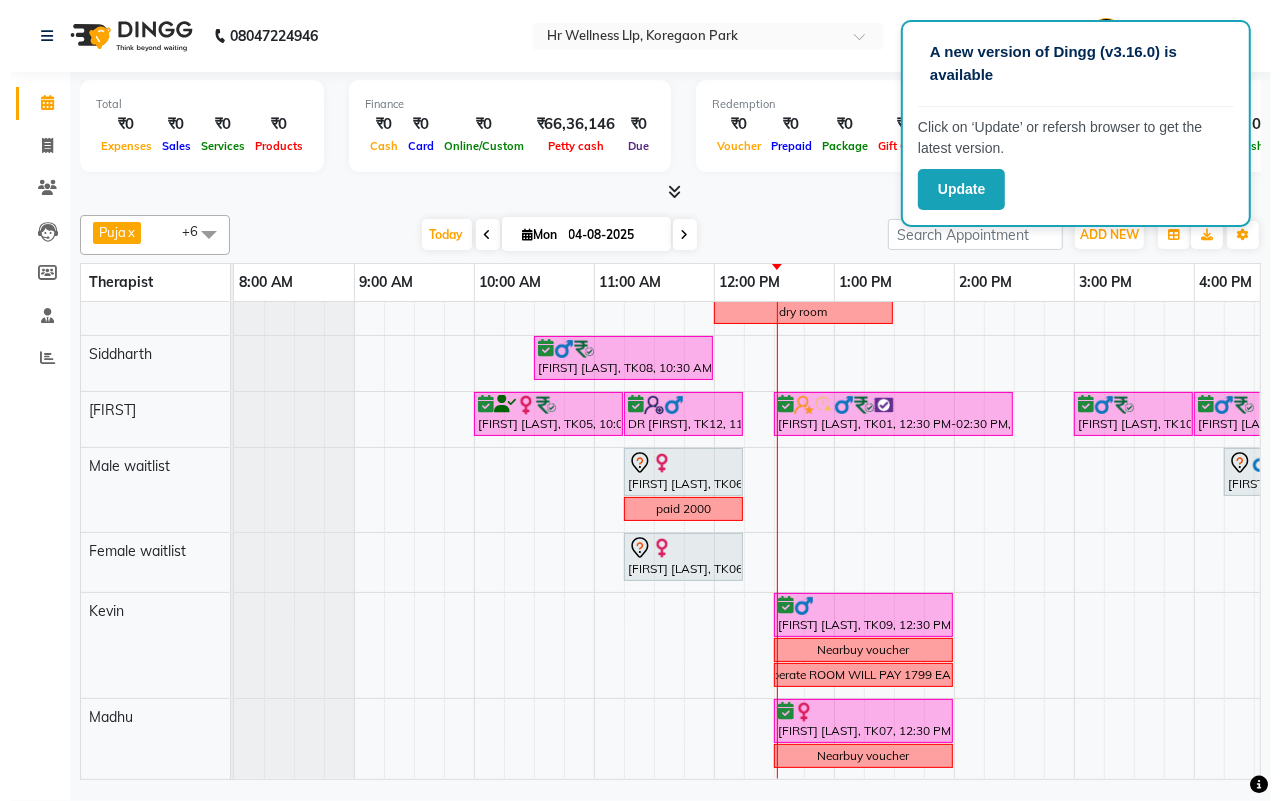 scroll, scrollTop: 0, scrollLeft: 0, axis: both 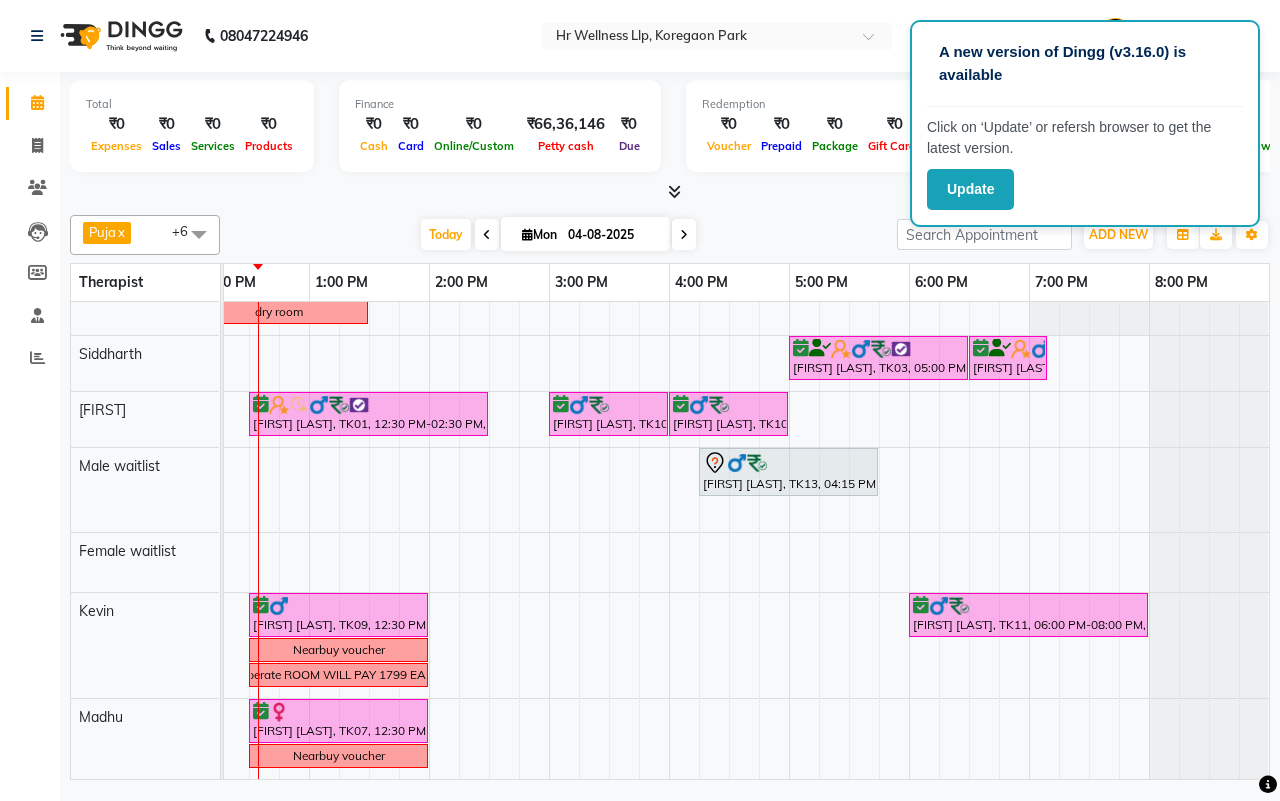 click at bounding box center (684, 234) 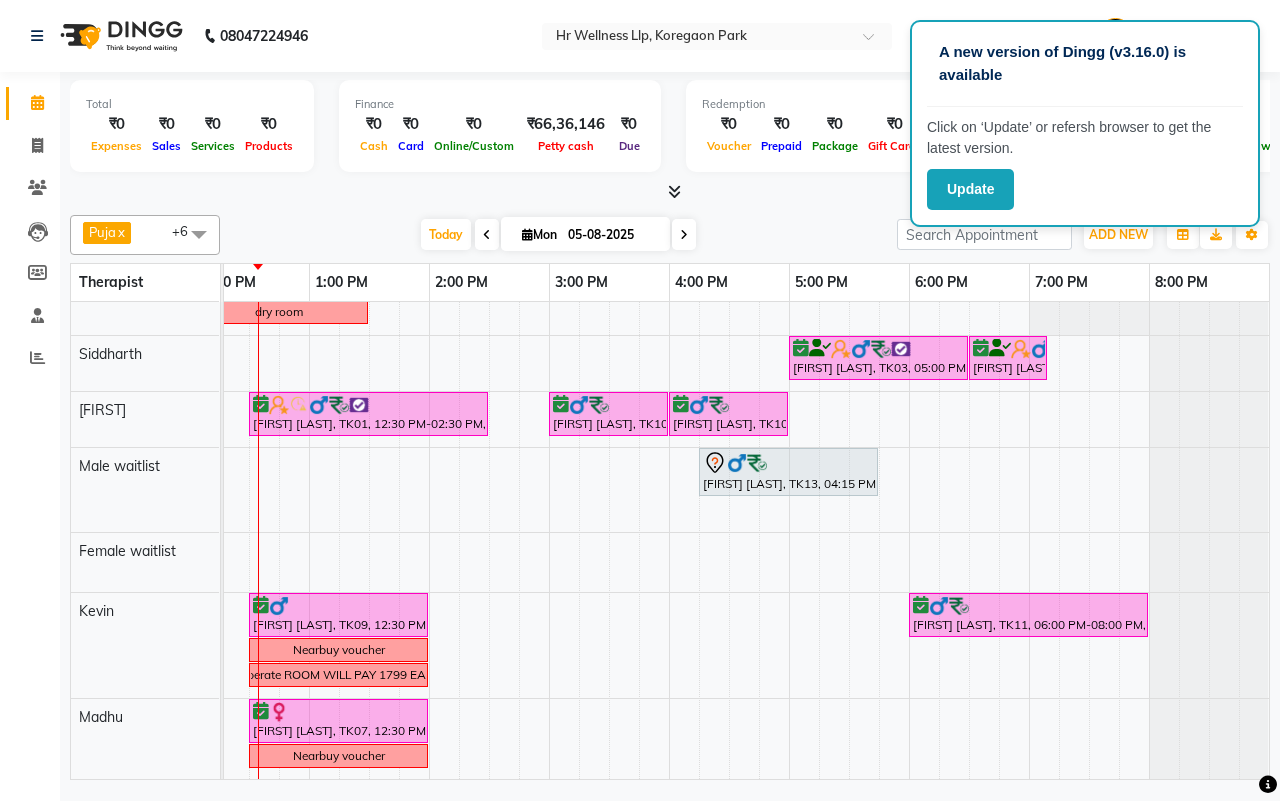 scroll, scrollTop: 0, scrollLeft: 0, axis: both 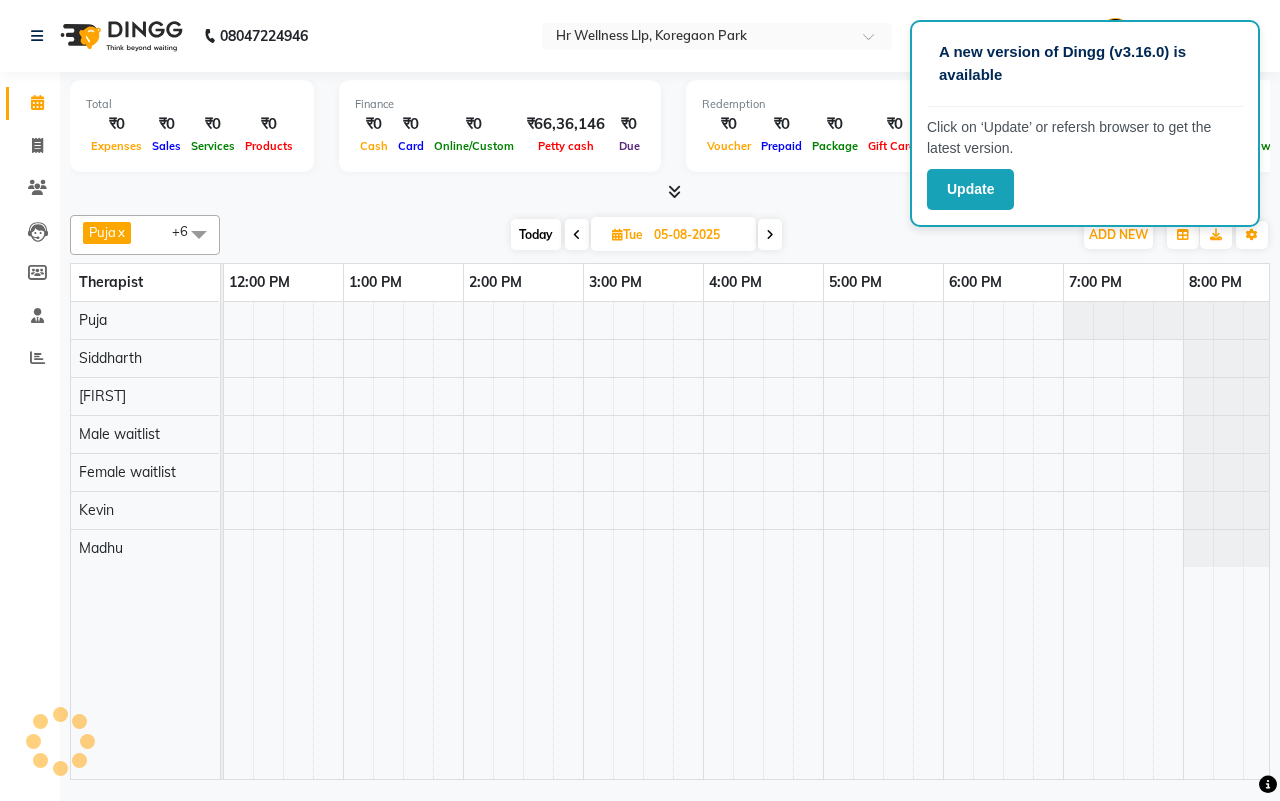 click at bounding box center [770, 235] 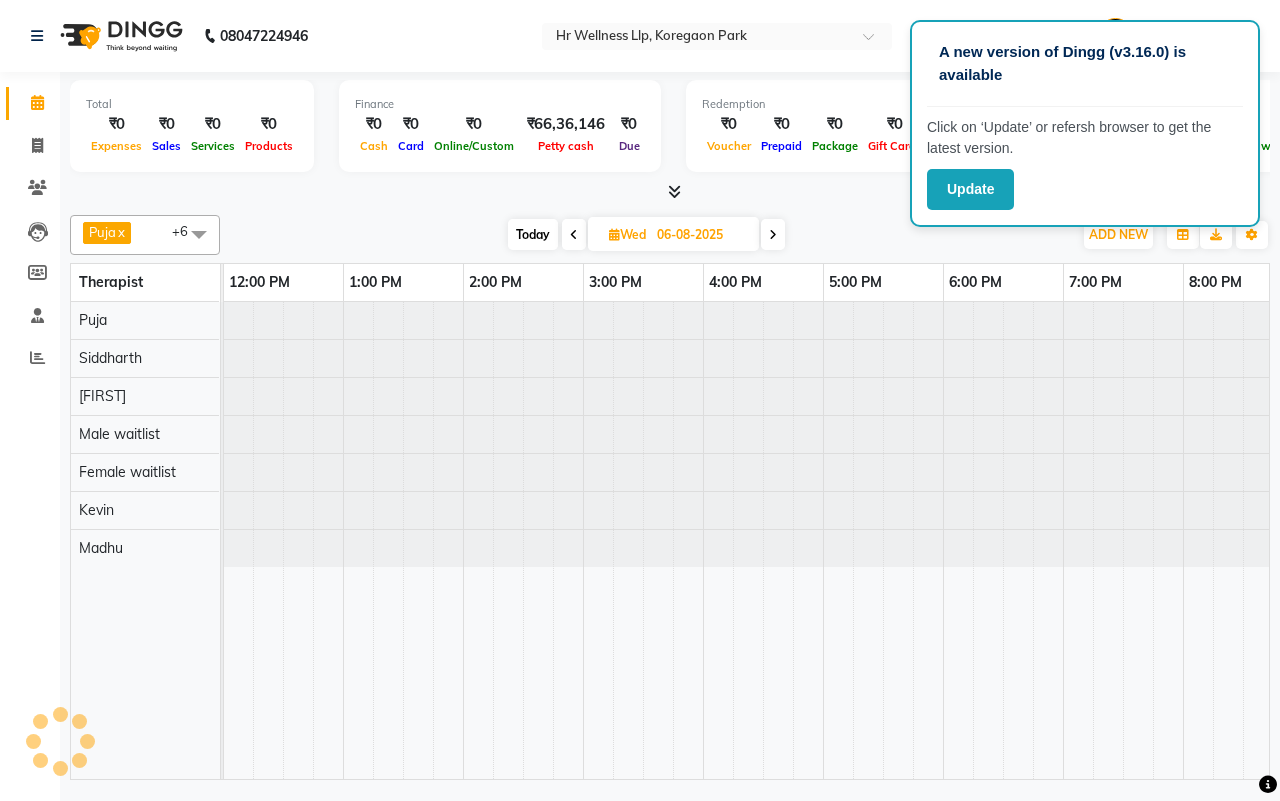 scroll, scrollTop: 0, scrollLeft: 481, axis: horizontal 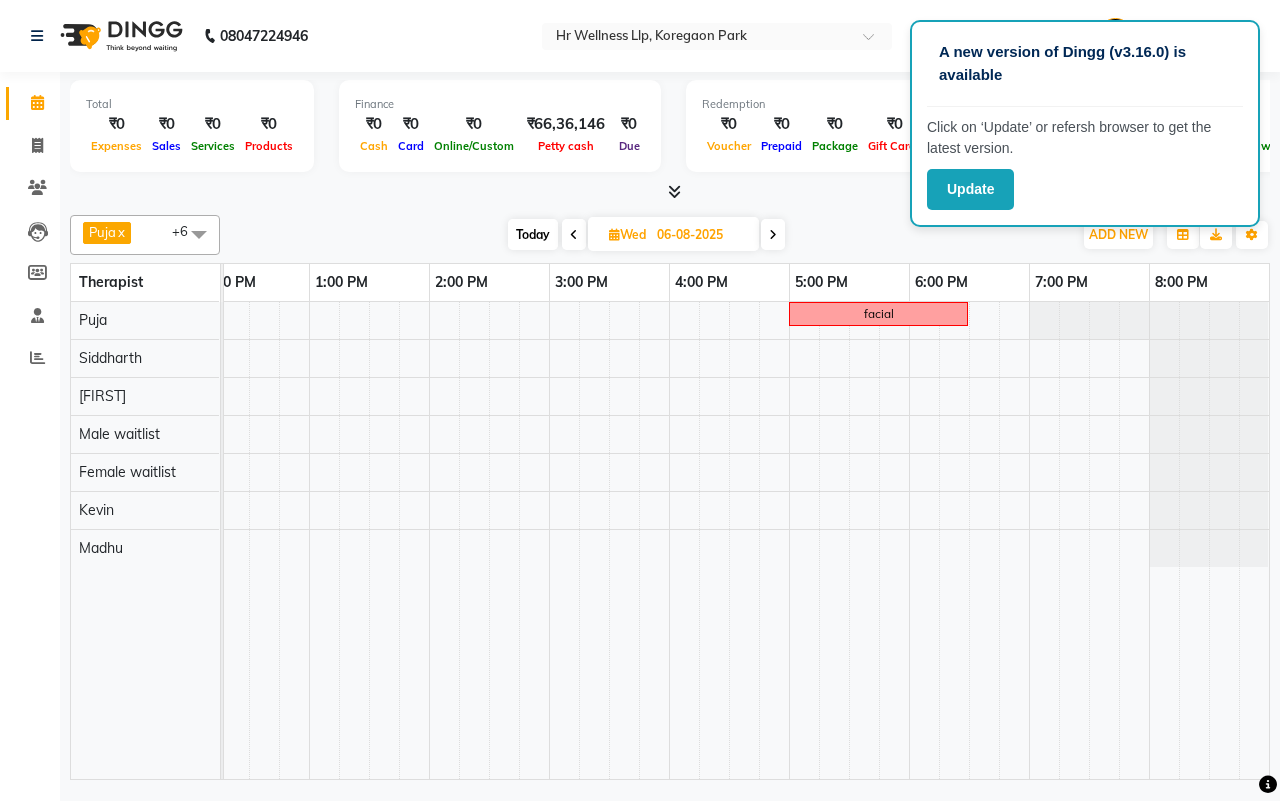 click at bounding box center (773, 234) 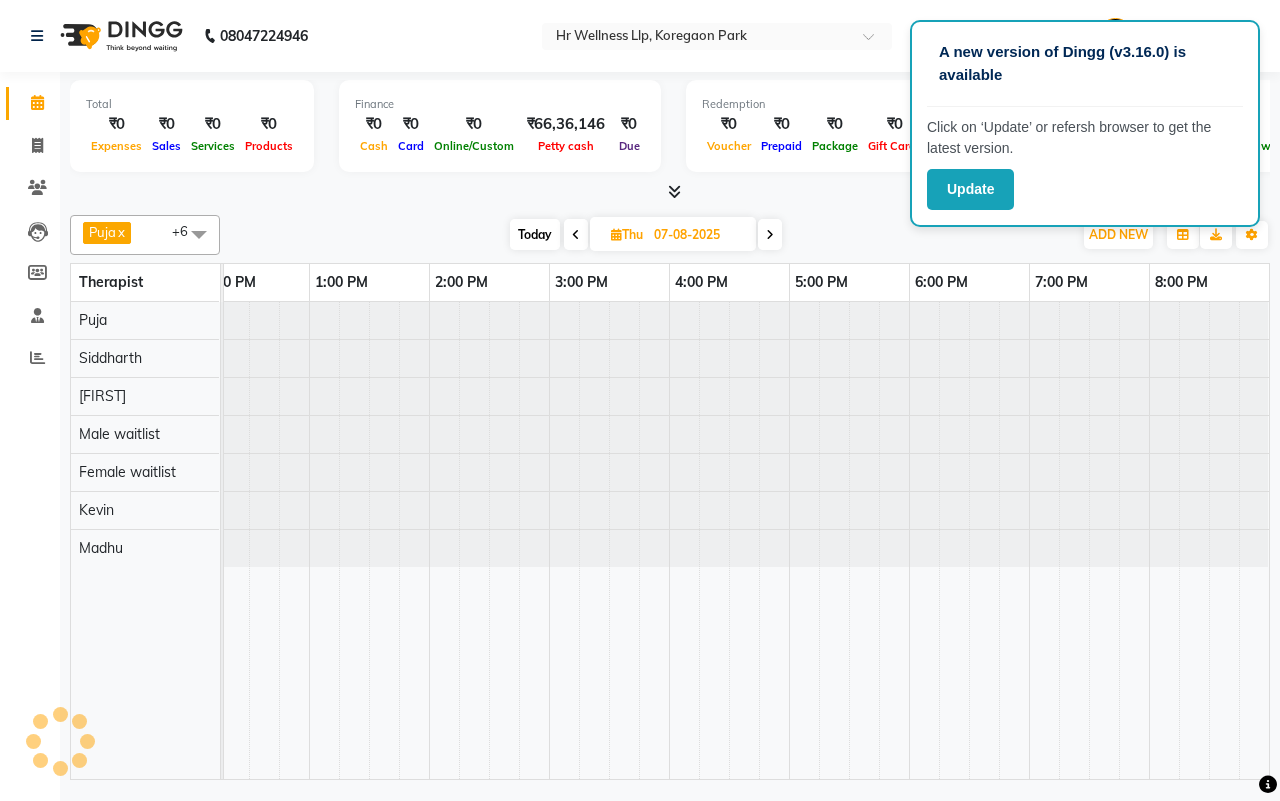 scroll, scrollTop: 0, scrollLeft: 0, axis: both 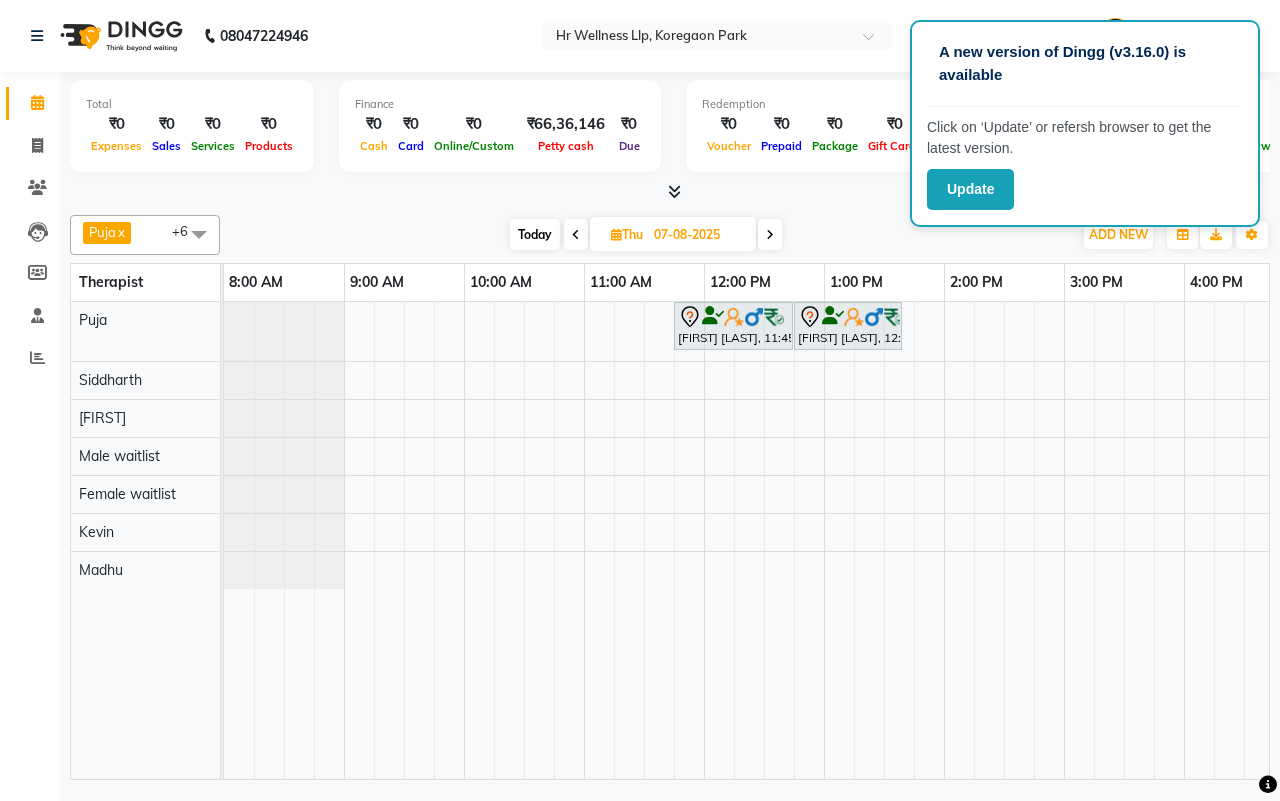 click at bounding box center (576, 235) 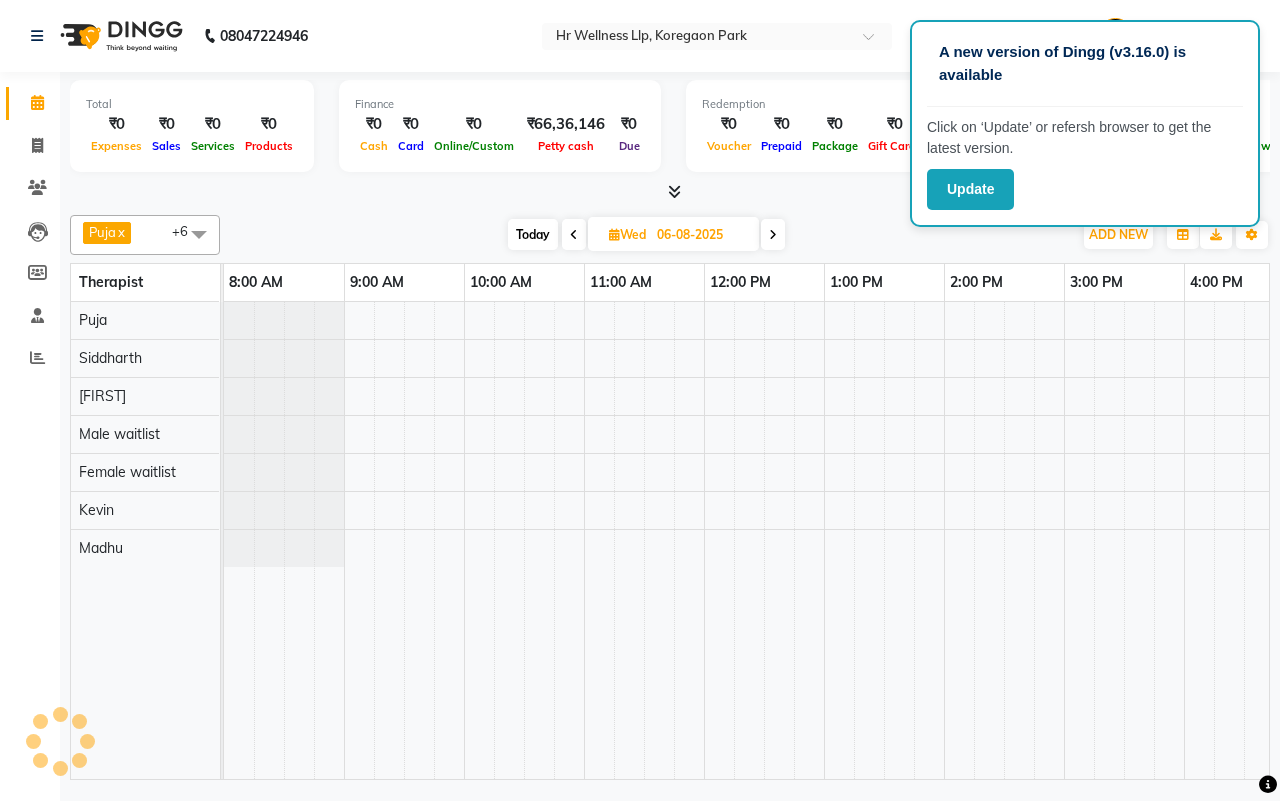 scroll, scrollTop: 0, scrollLeft: 481, axis: horizontal 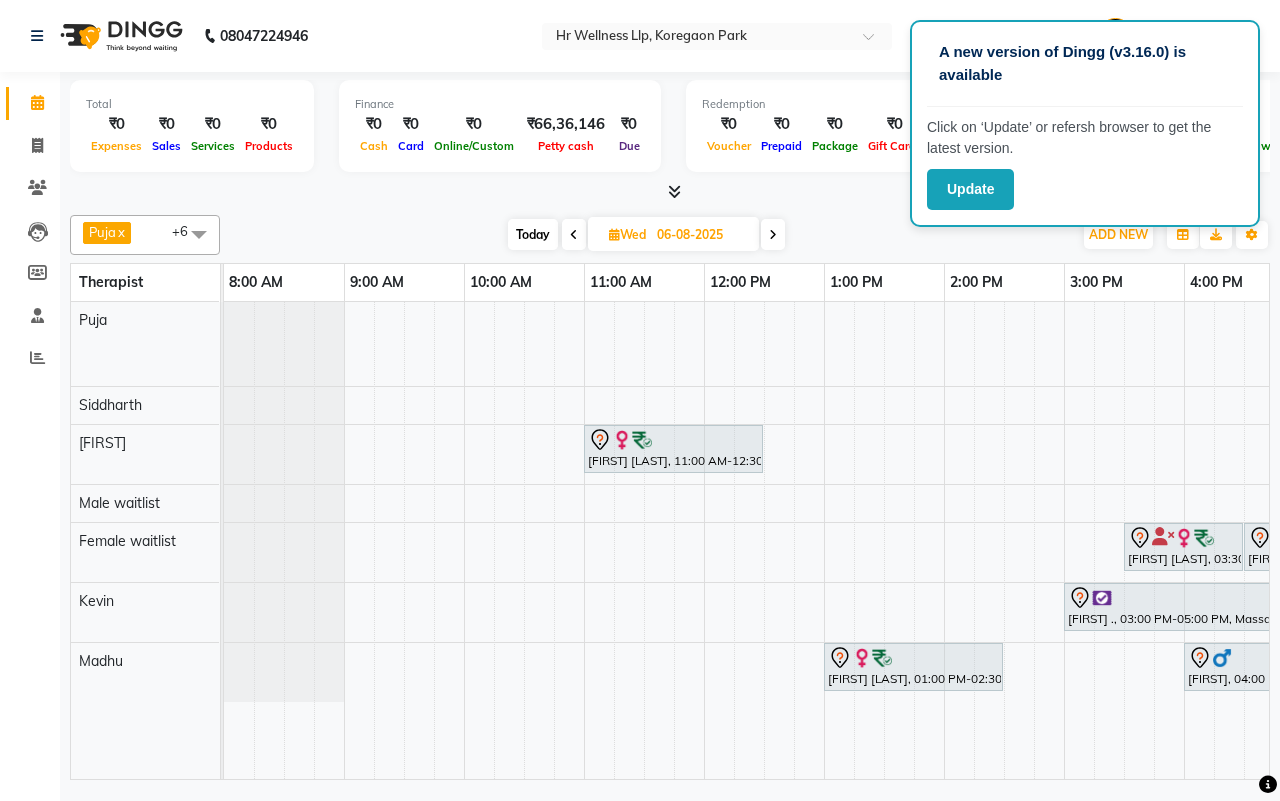 click on "Today" at bounding box center (533, 234) 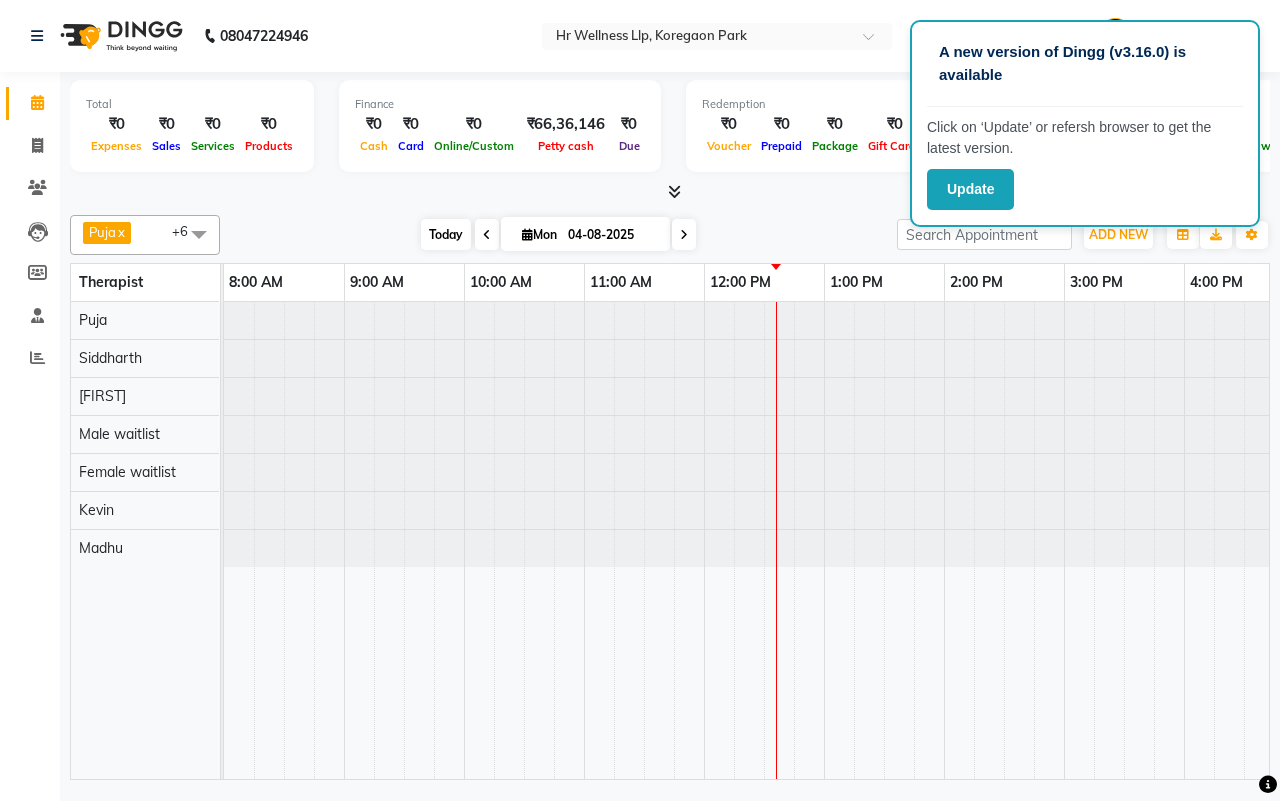 scroll, scrollTop: 0, scrollLeft: 481, axis: horizontal 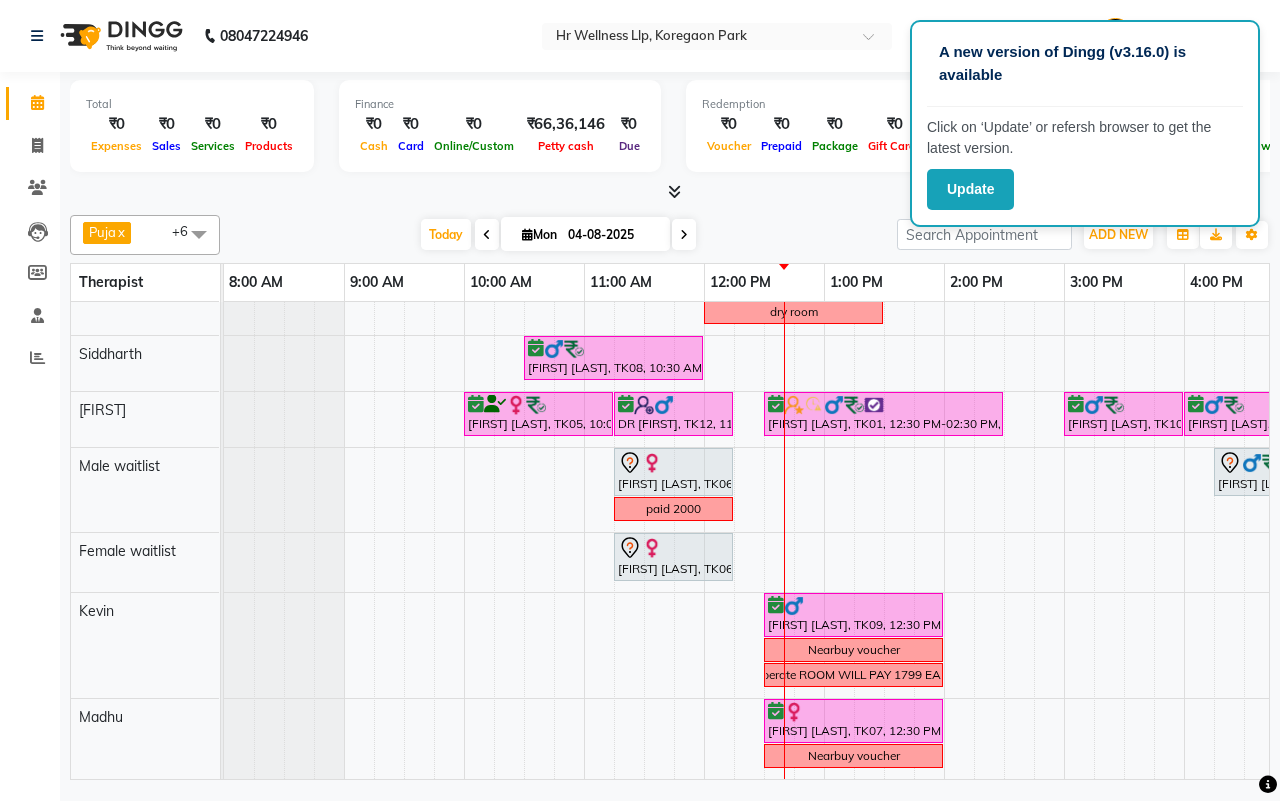 click at bounding box center [684, 235] 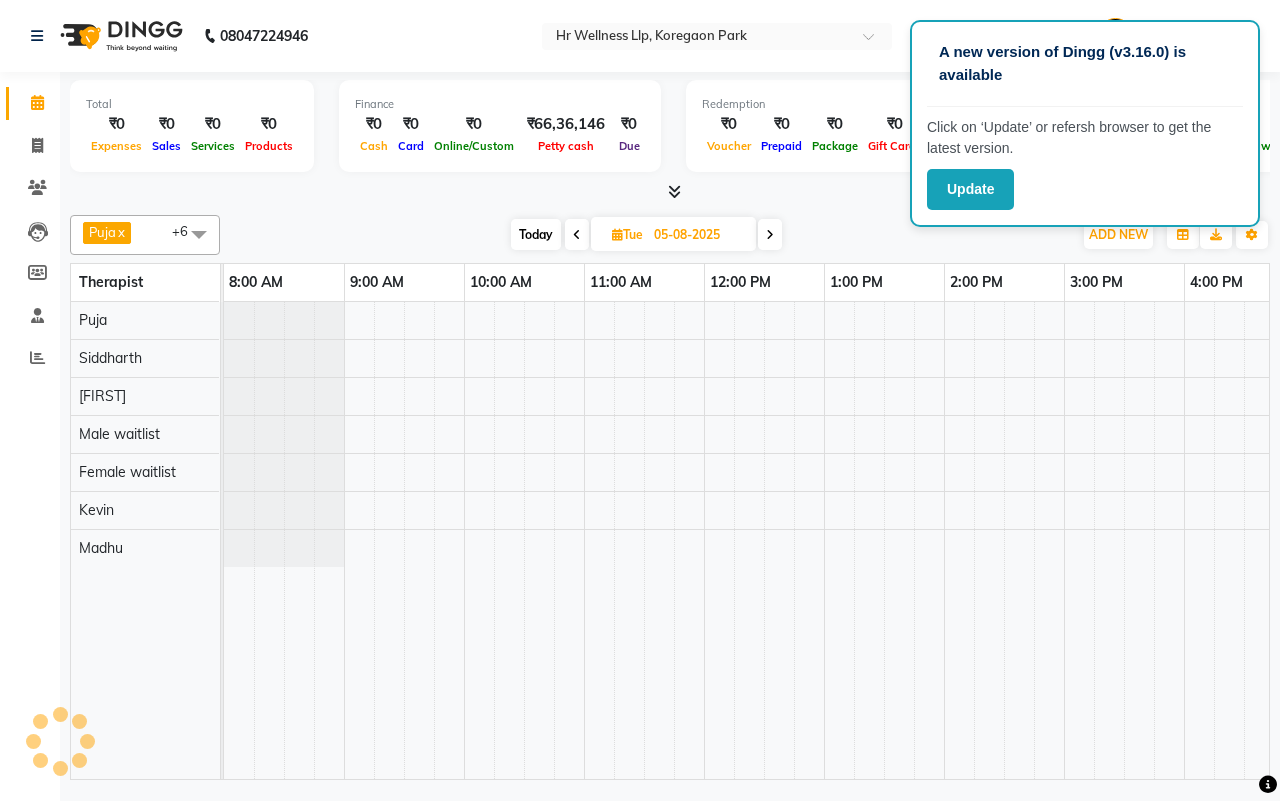 scroll, scrollTop: 0, scrollLeft: 0, axis: both 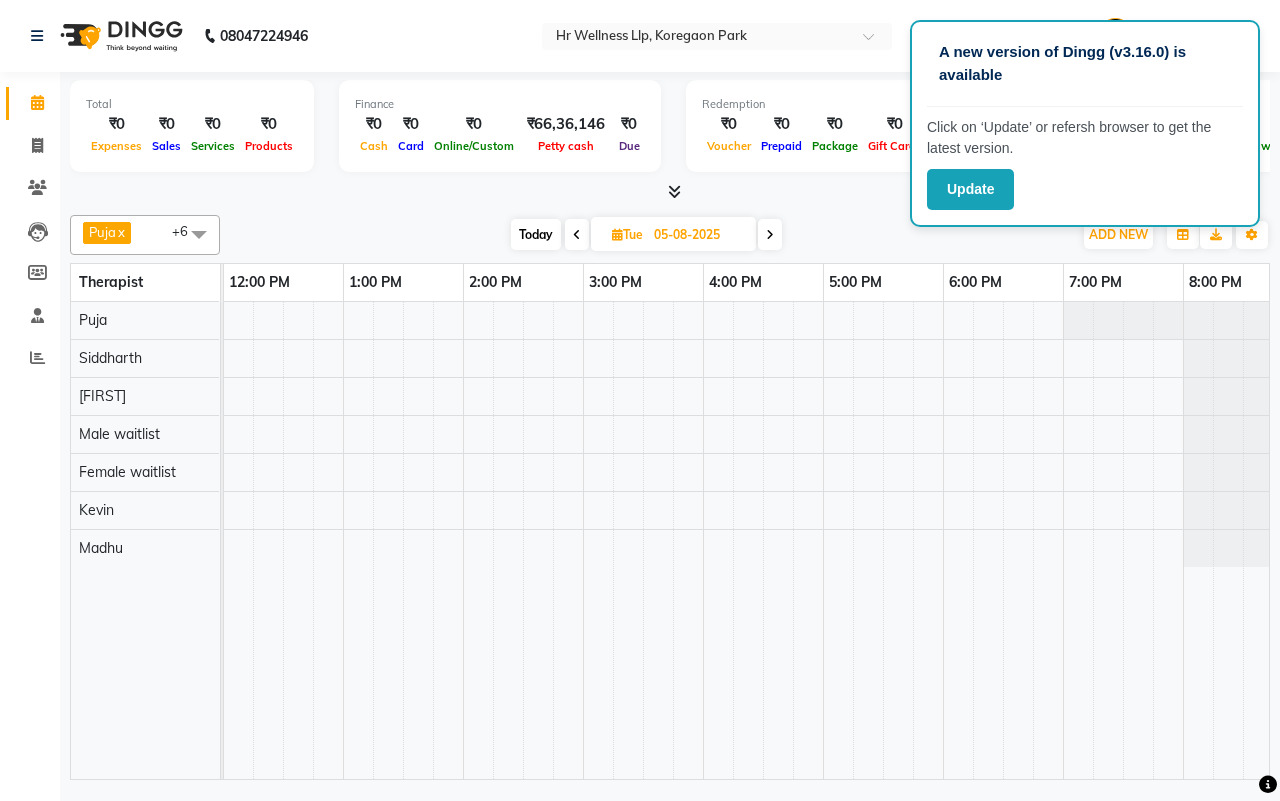 click at bounding box center (770, 234) 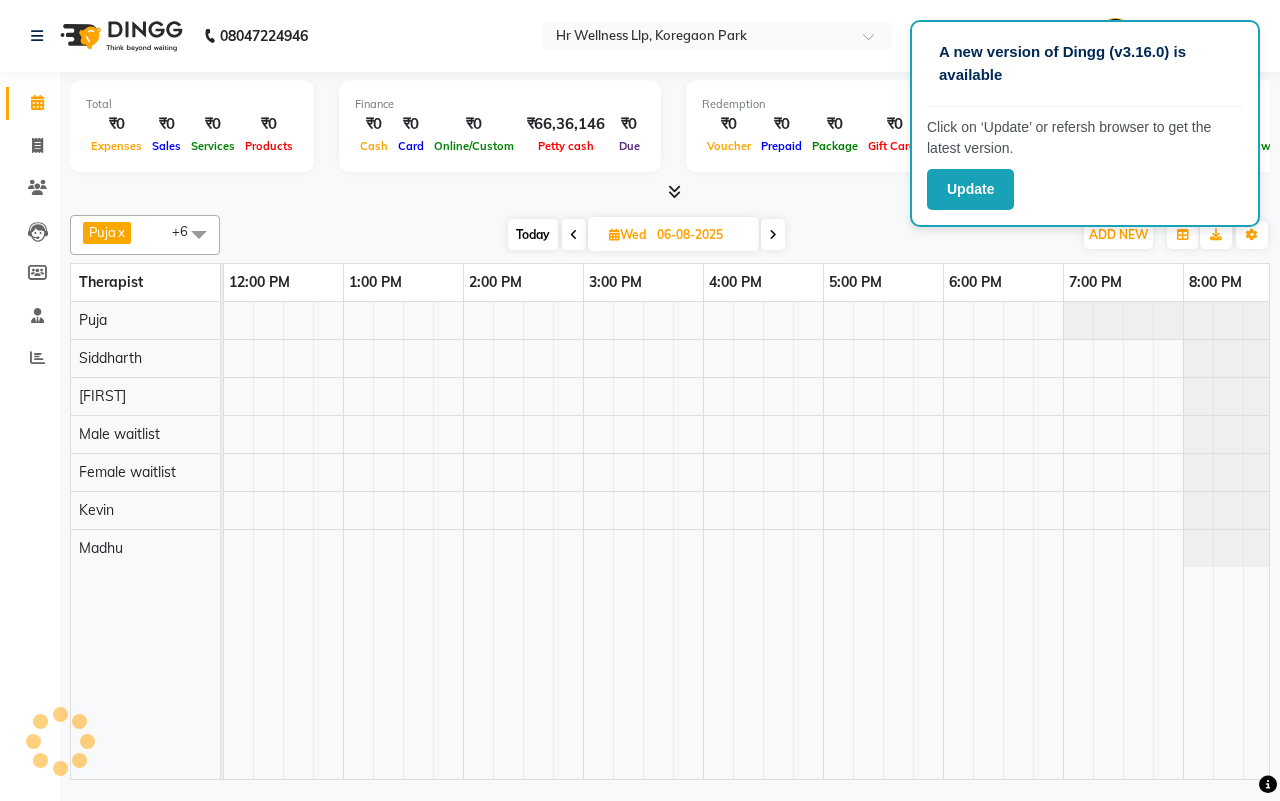 scroll, scrollTop: 0, scrollLeft: 481, axis: horizontal 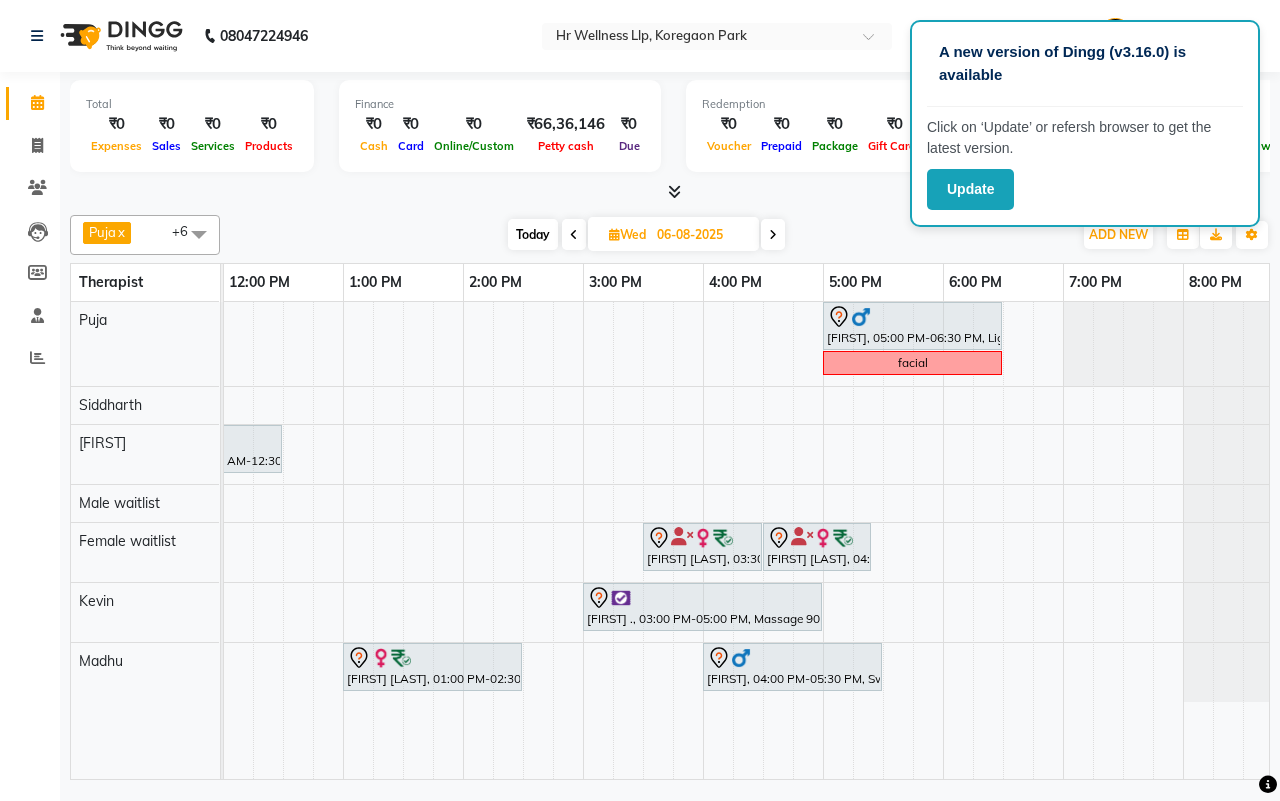 click at bounding box center [773, 235] 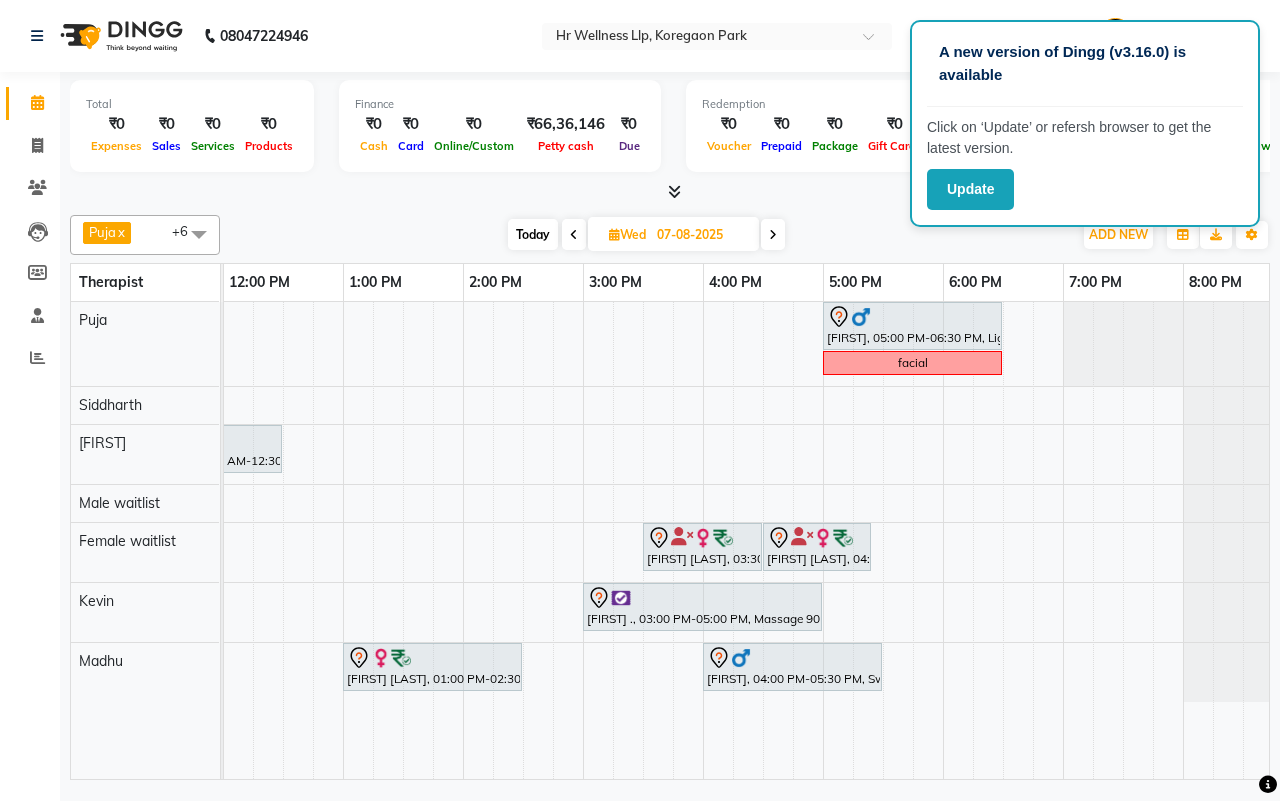 scroll, scrollTop: 0, scrollLeft: 481, axis: horizontal 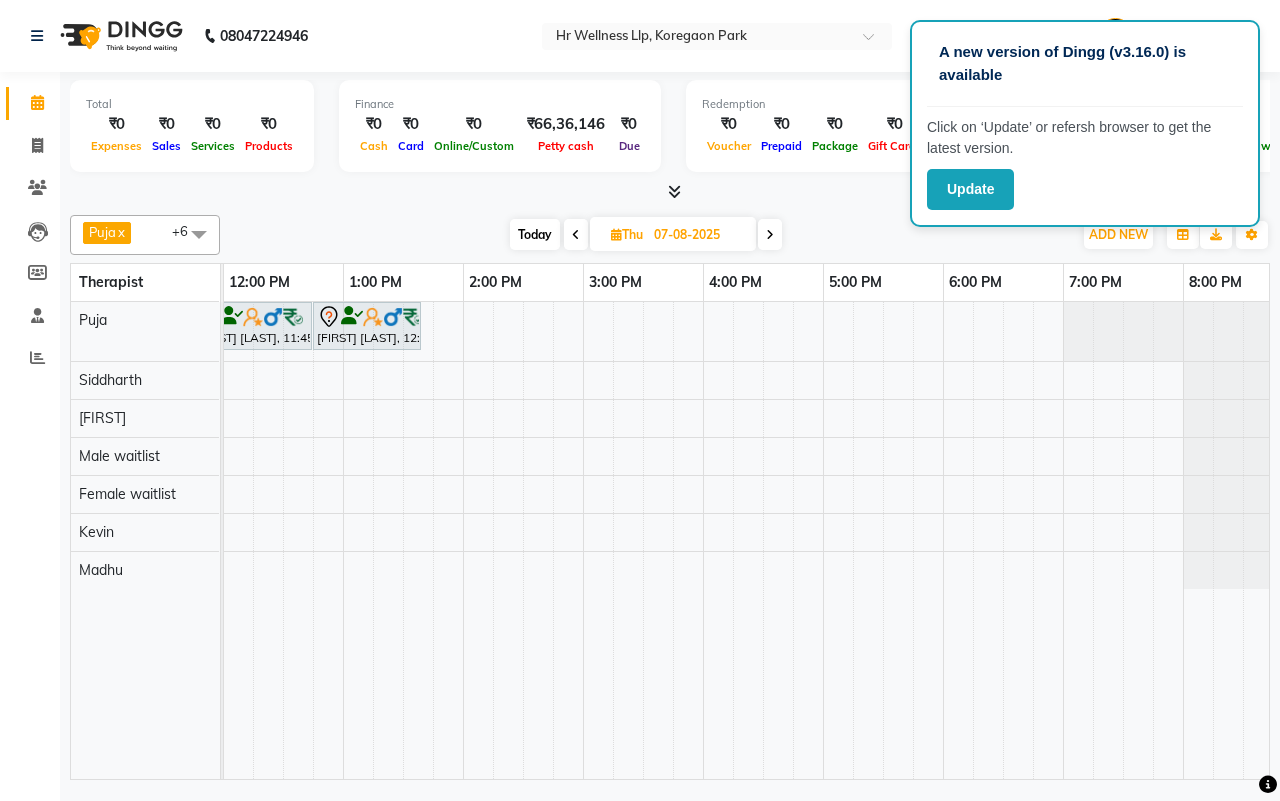 click at bounding box center (576, 235) 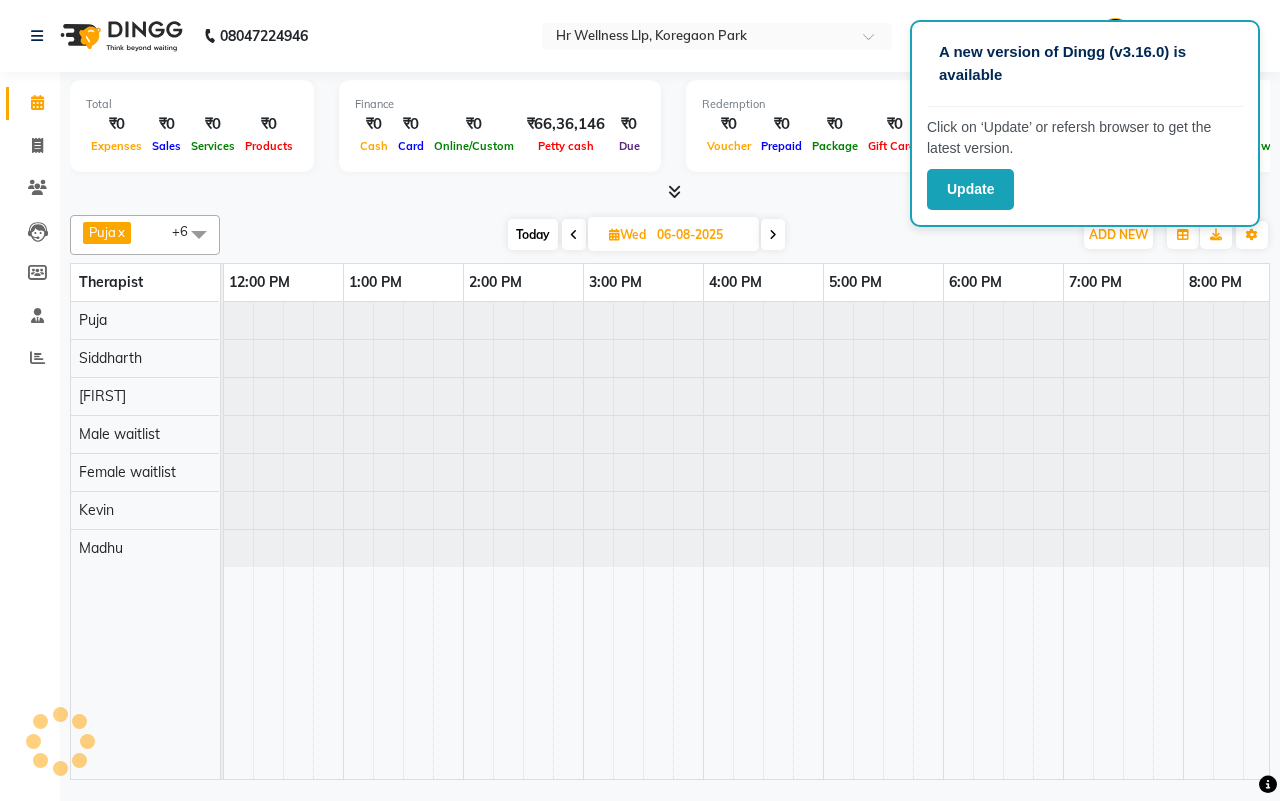 scroll, scrollTop: 0, scrollLeft: 0, axis: both 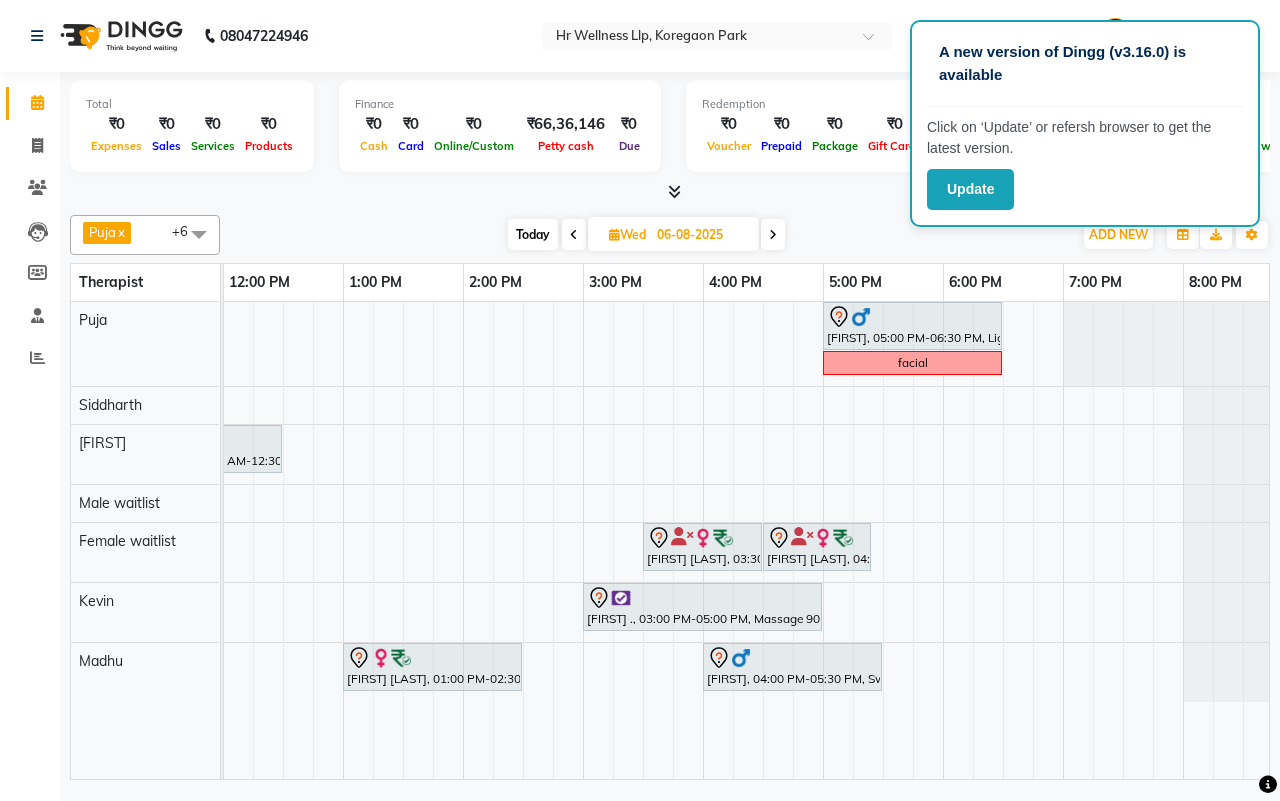 click at bounding box center [574, 234] 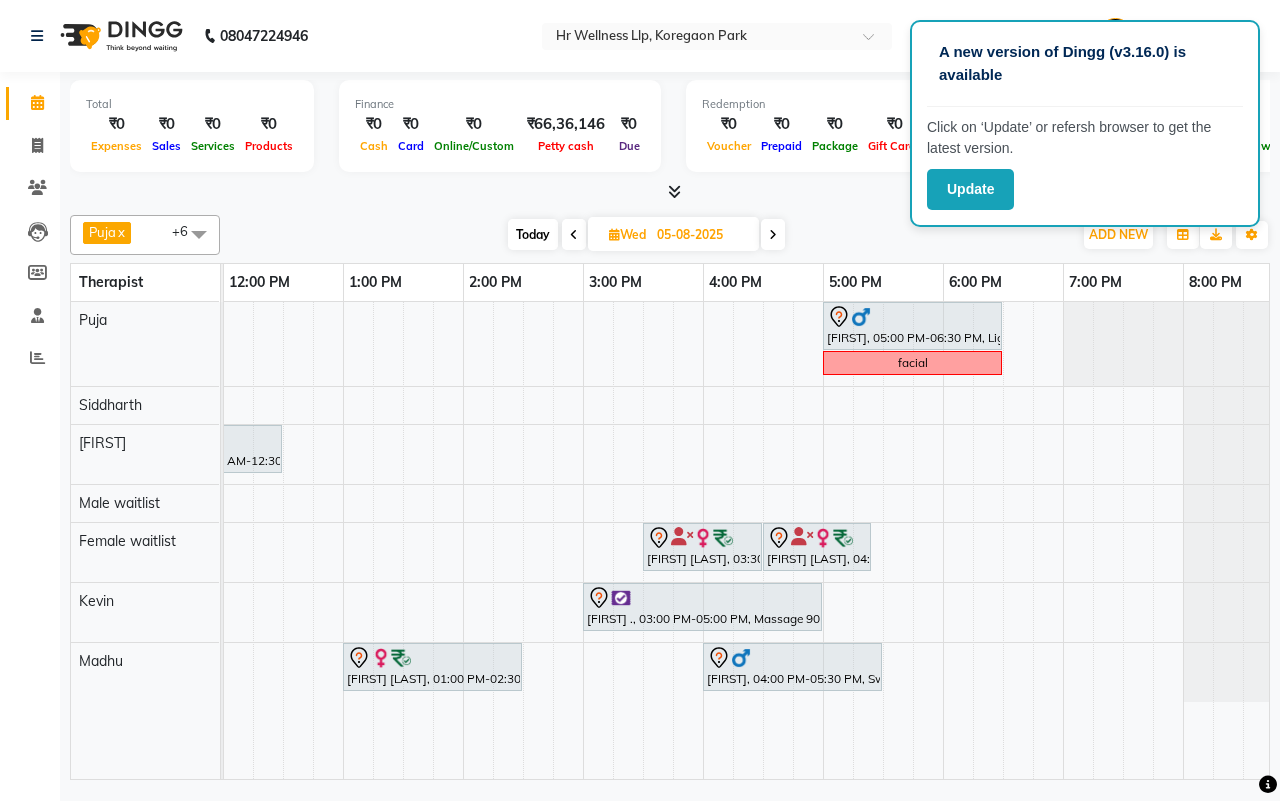 scroll, scrollTop: 0, scrollLeft: 481, axis: horizontal 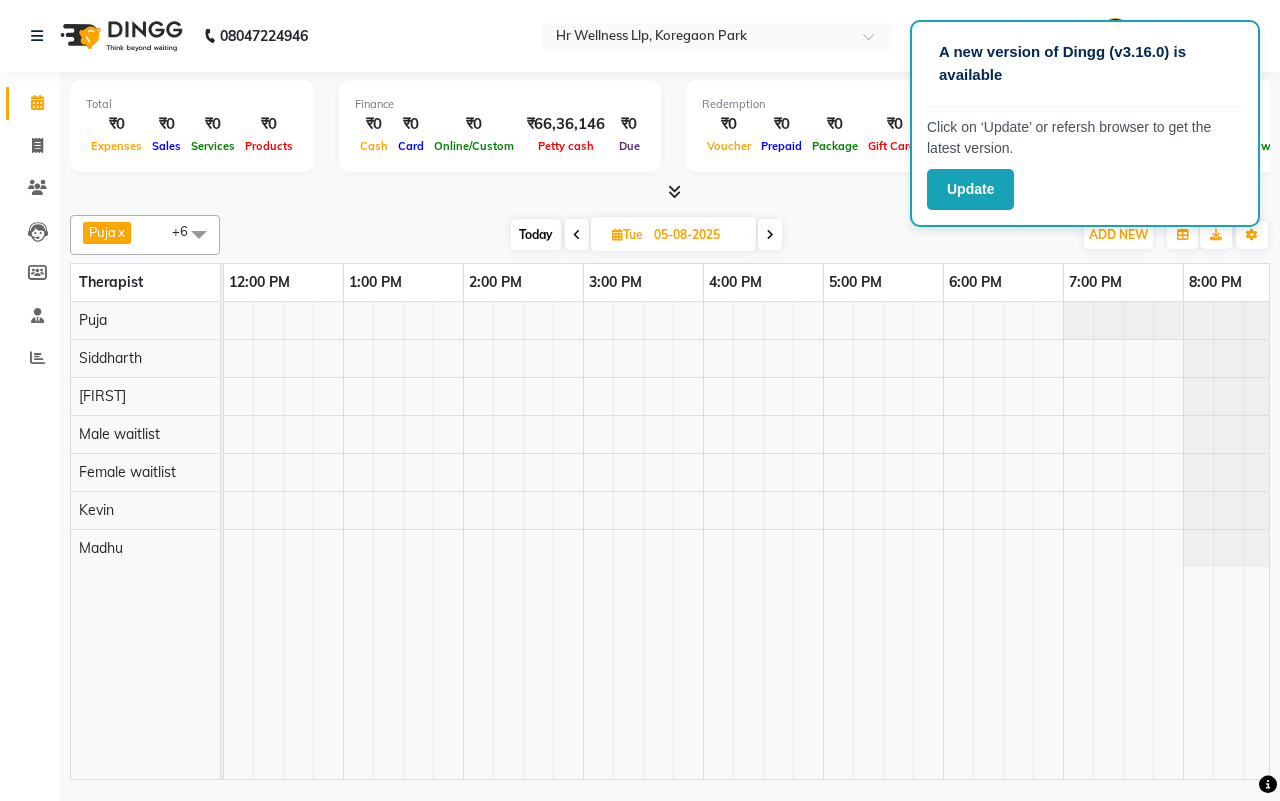 click on "Today" at bounding box center [536, 234] 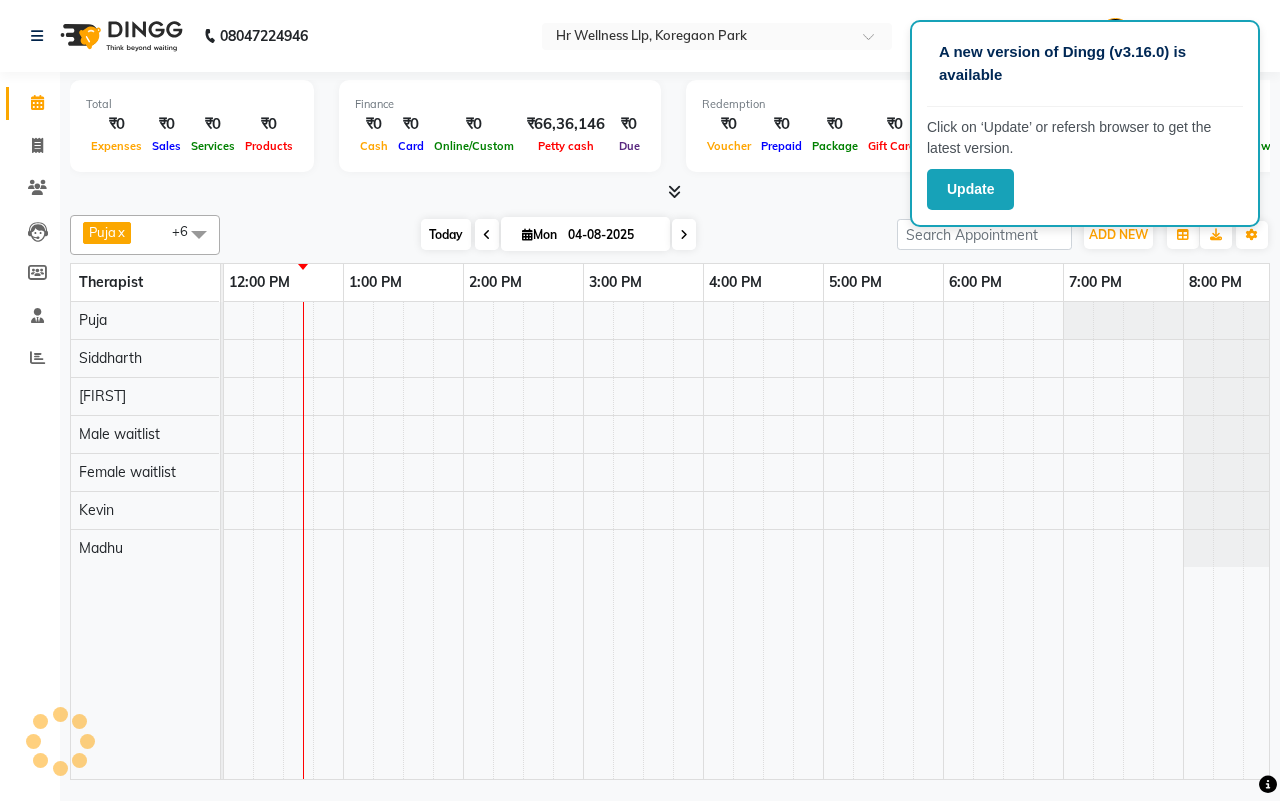scroll, scrollTop: 0, scrollLeft: 481, axis: horizontal 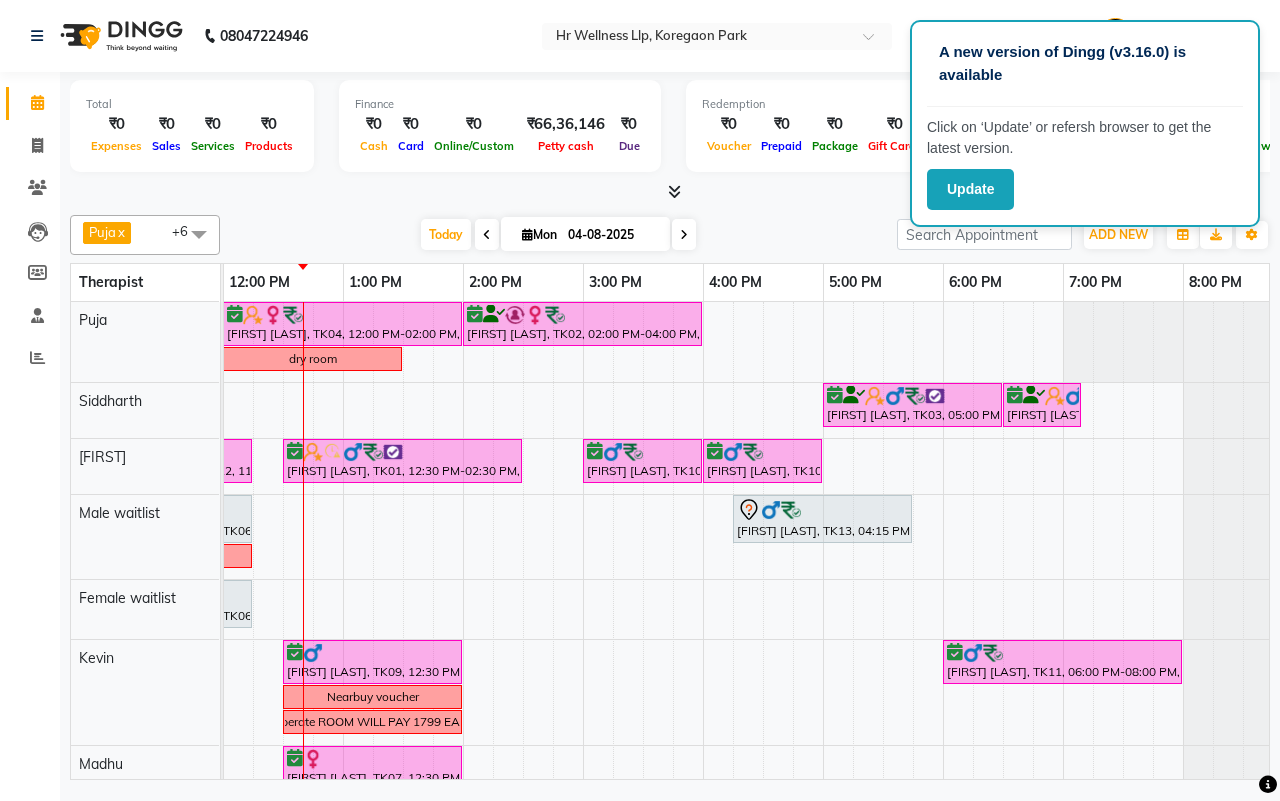 click at bounding box center [487, 235] 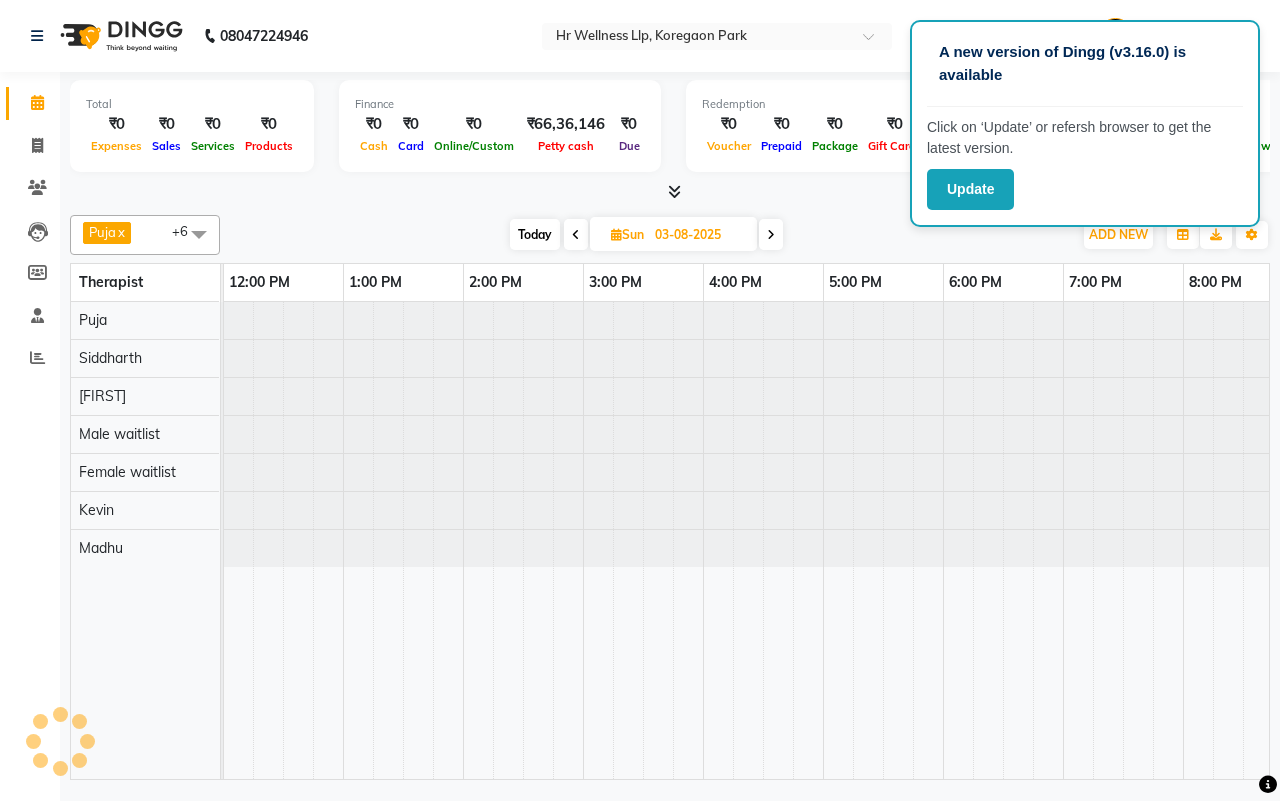 scroll, scrollTop: 0, scrollLeft: 0, axis: both 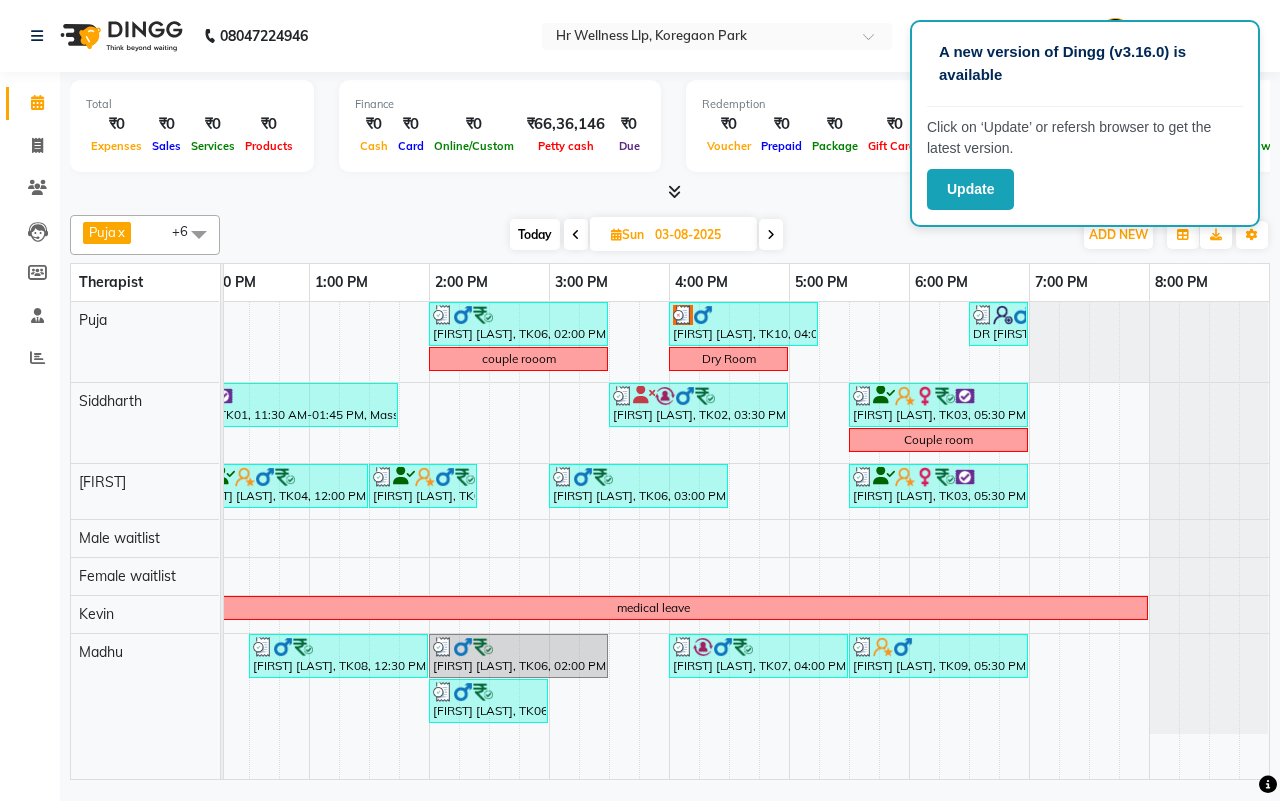 click at bounding box center [771, 235] 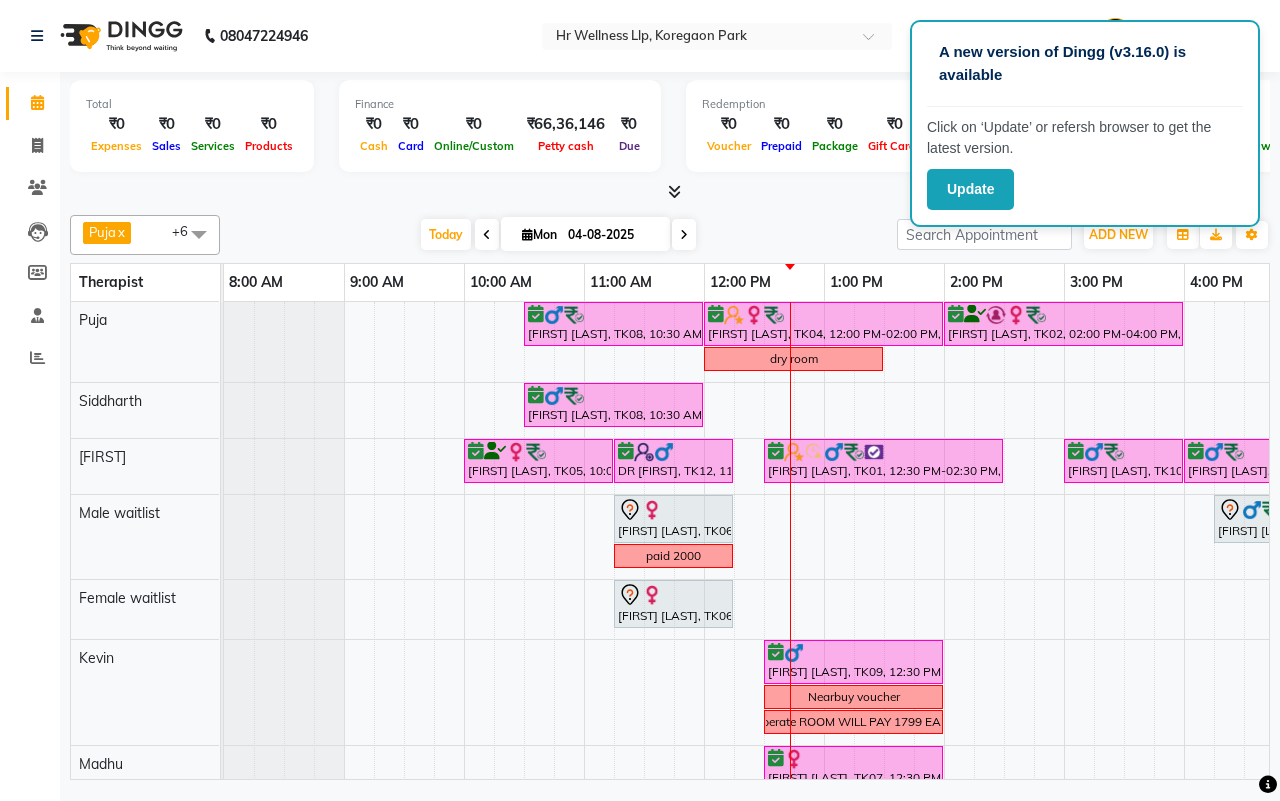 scroll, scrollTop: 0, scrollLeft: 533, axis: horizontal 